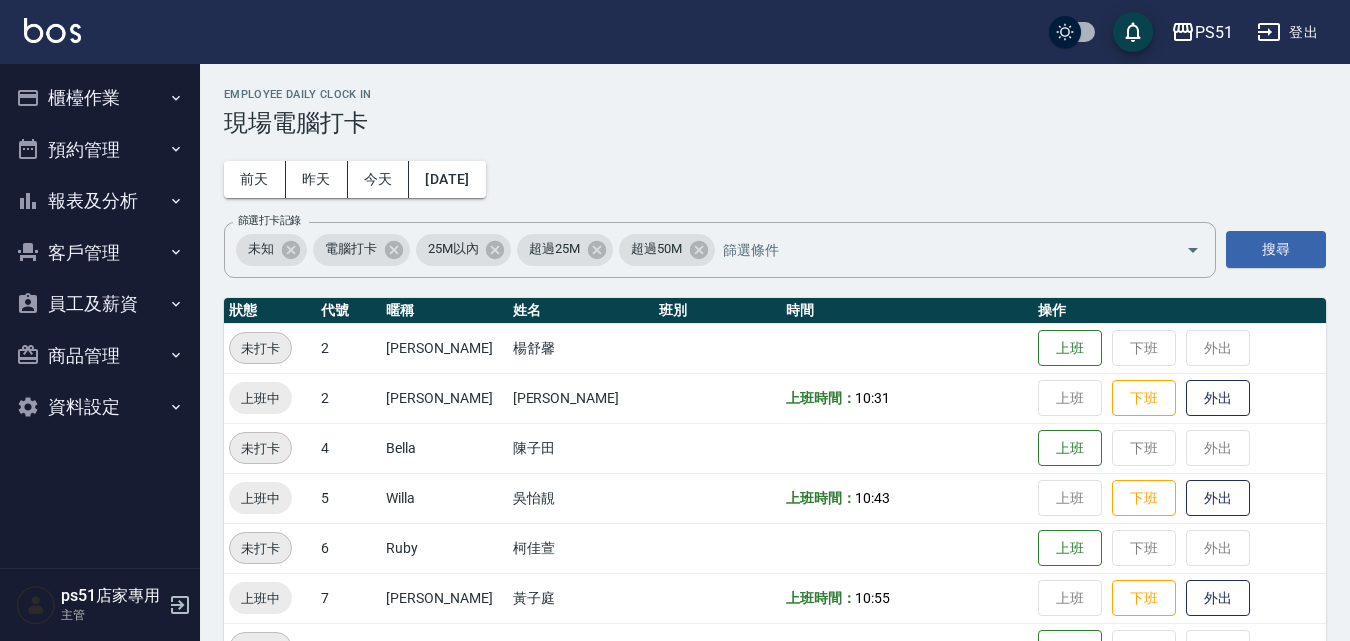 scroll, scrollTop: 467, scrollLeft: 0, axis: vertical 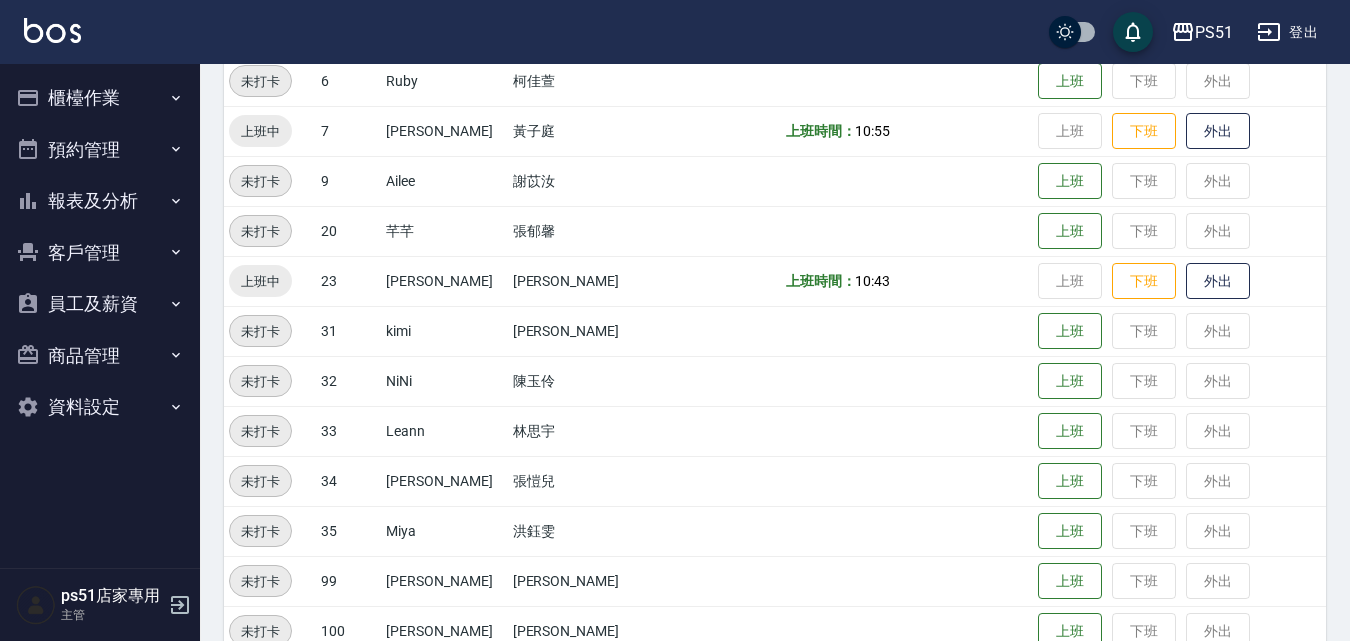 click on "櫃檯作業" at bounding box center [100, 98] 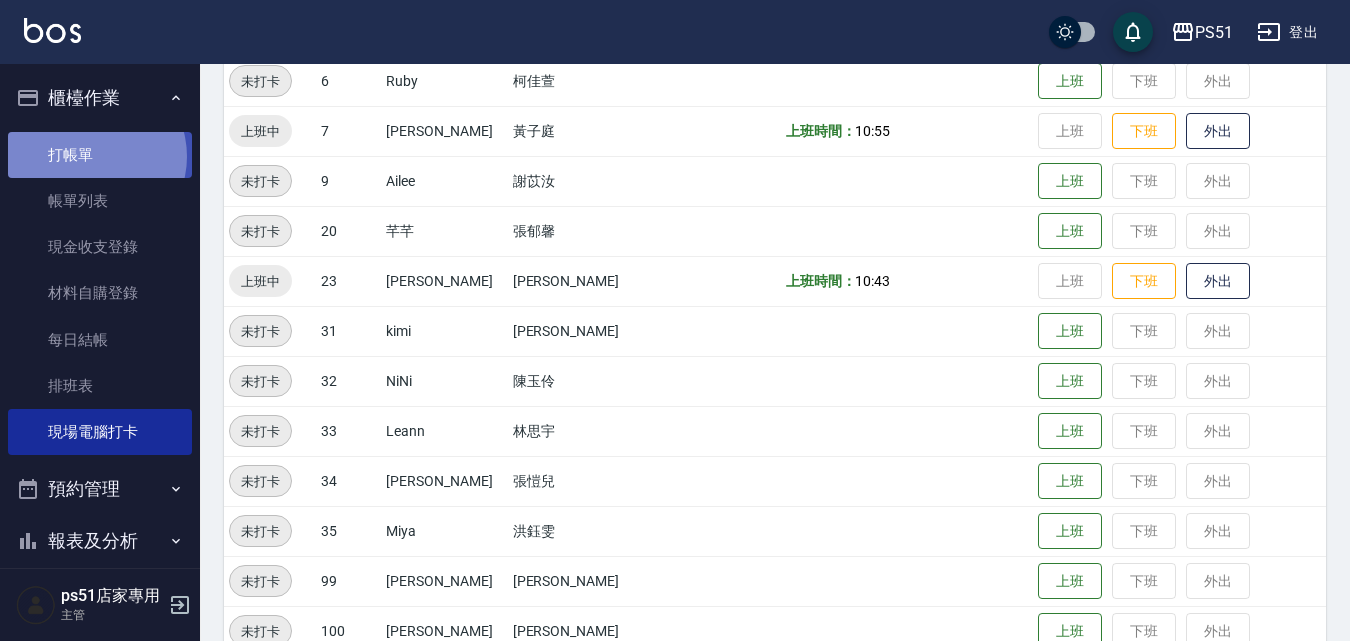 click on "打帳單" at bounding box center (100, 155) 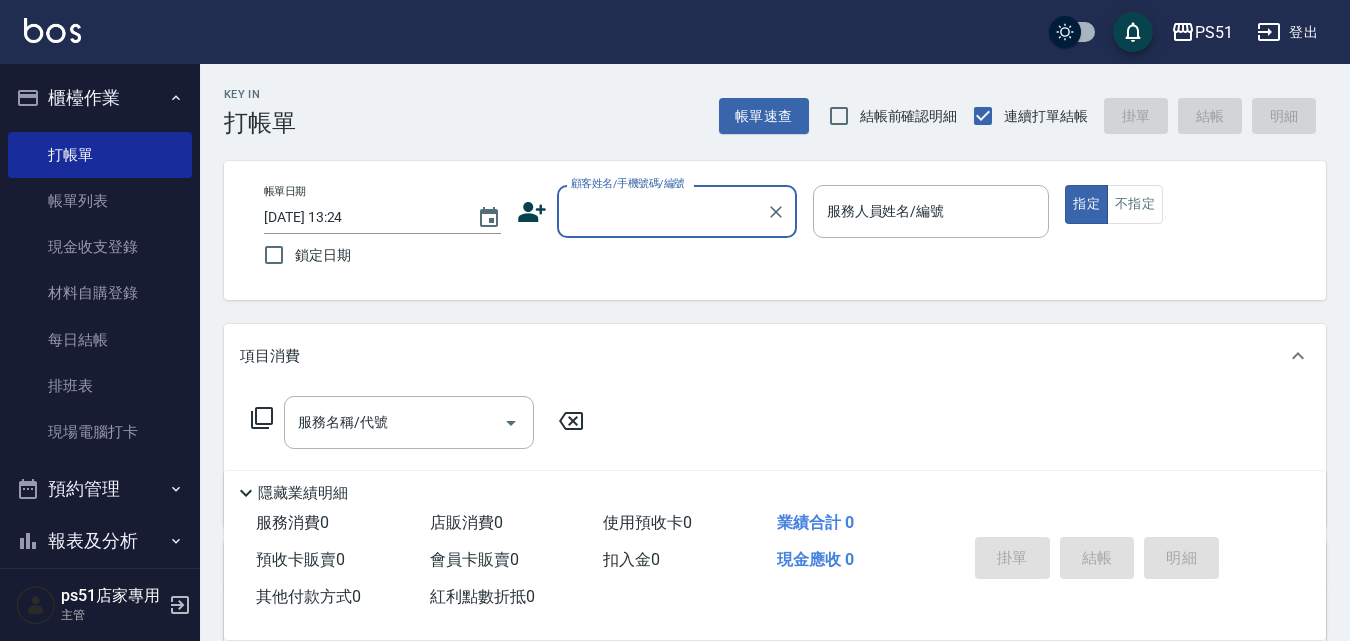 drag, startPoint x: 707, startPoint y: 219, endPoint x: 697, endPoint y: 203, distance: 18.867962 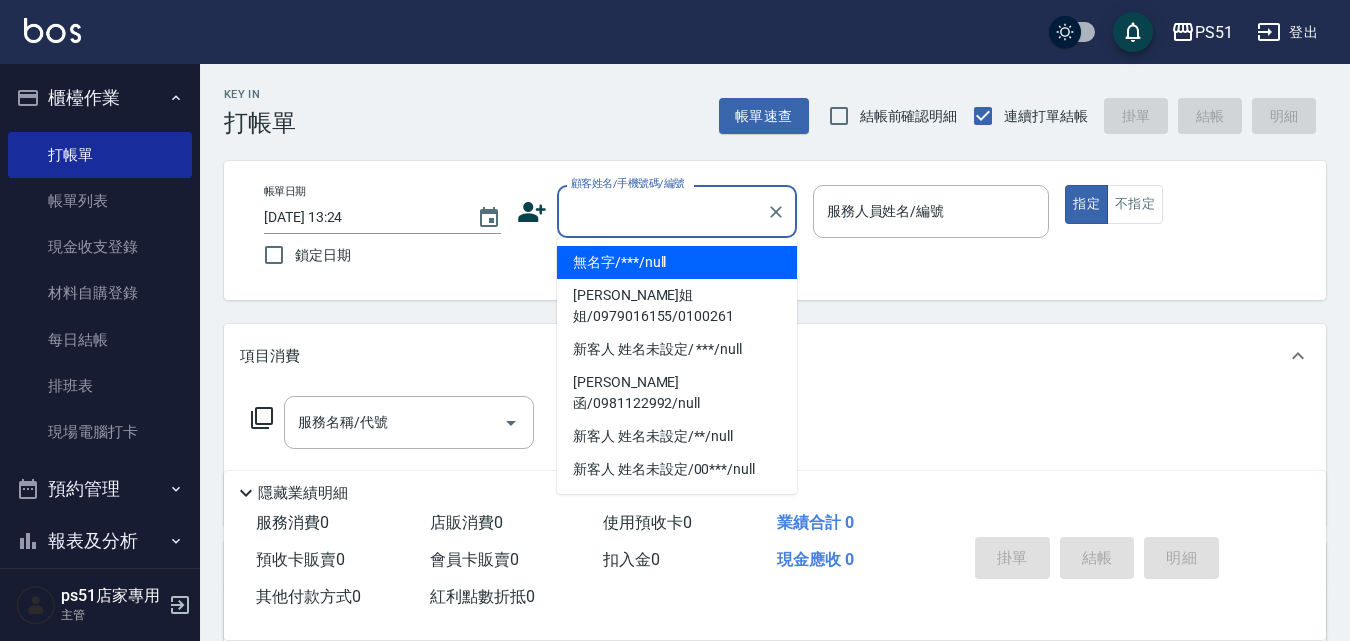 click on "無名字/***/null" at bounding box center [677, 262] 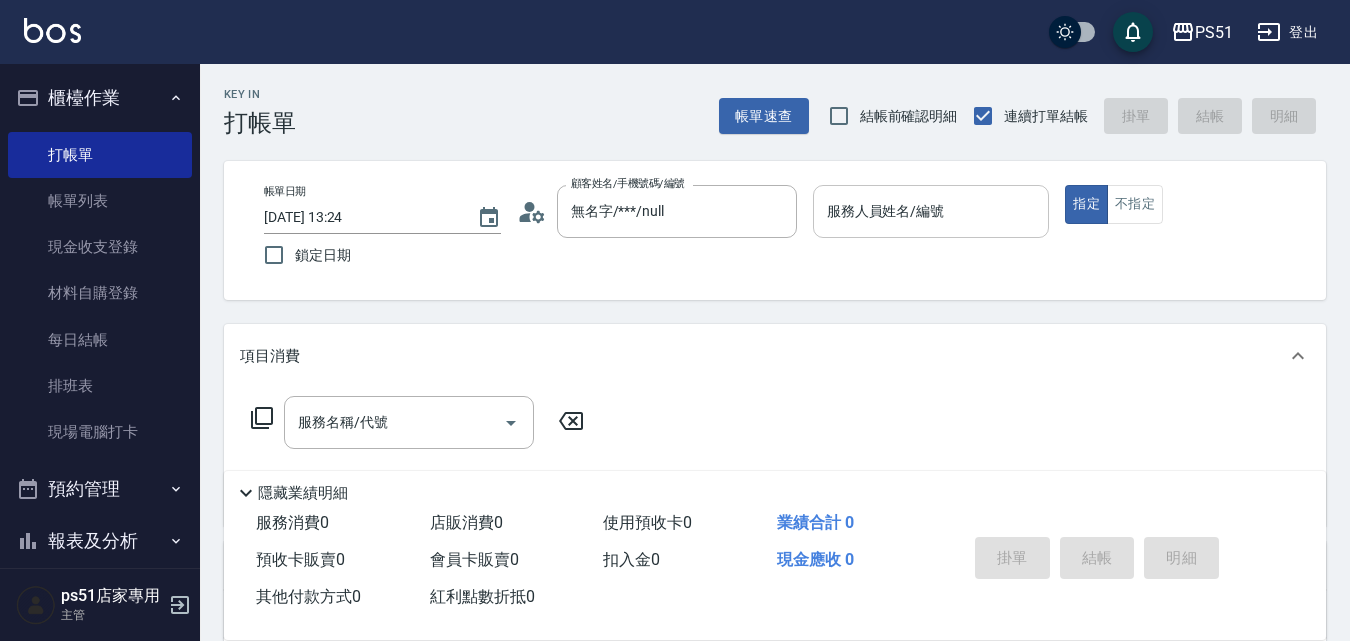 drag, startPoint x: 1164, startPoint y: 196, endPoint x: 1048, endPoint y: 234, distance: 122.06556 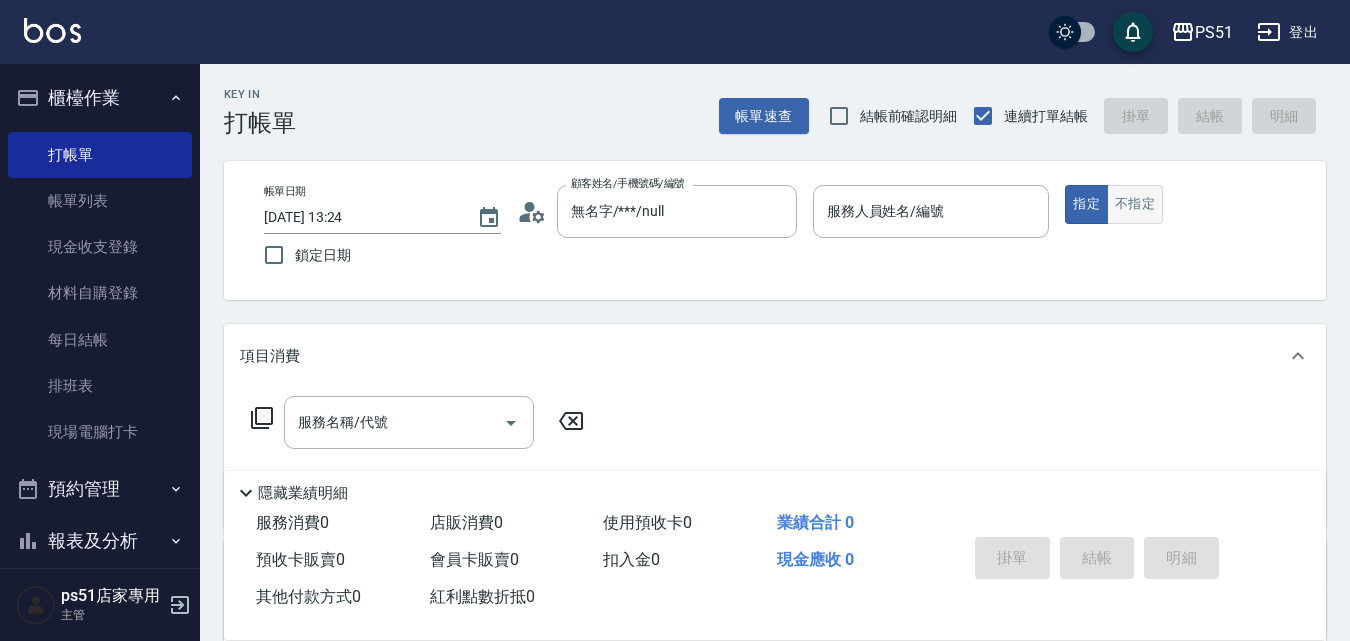 click on "不指定" at bounding box center [1135, 204] 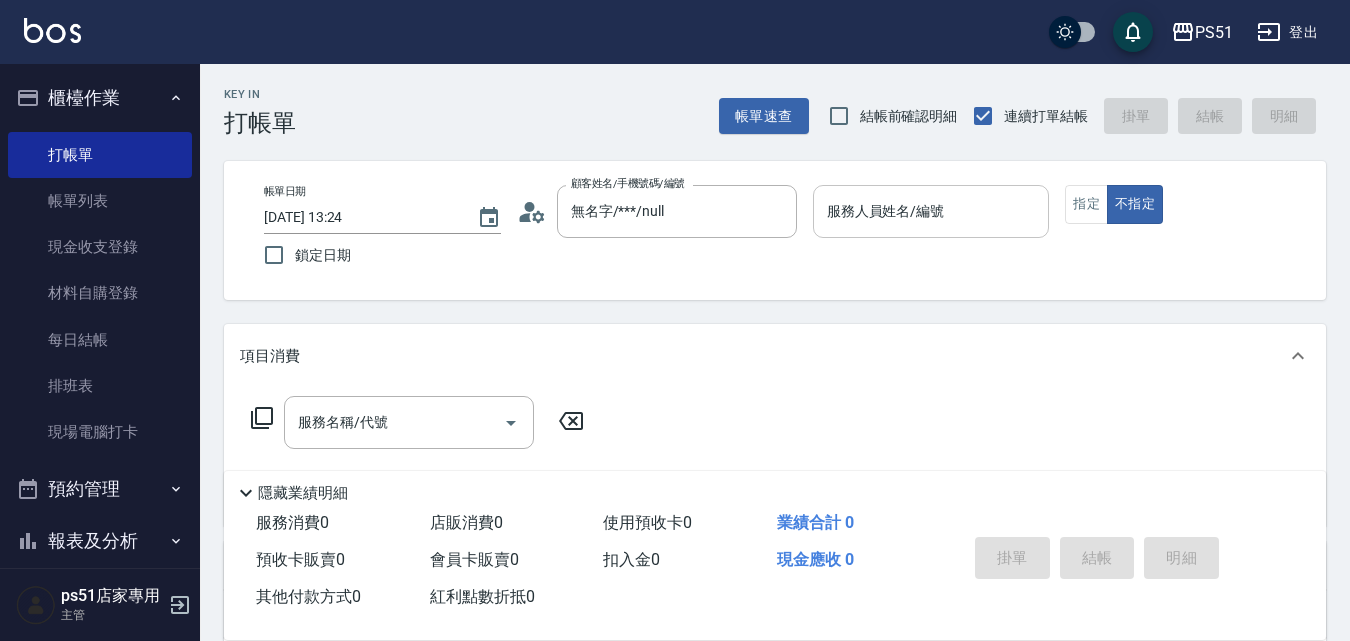 click on "服務人員姓名/編號" at bounding box center (931, 211) 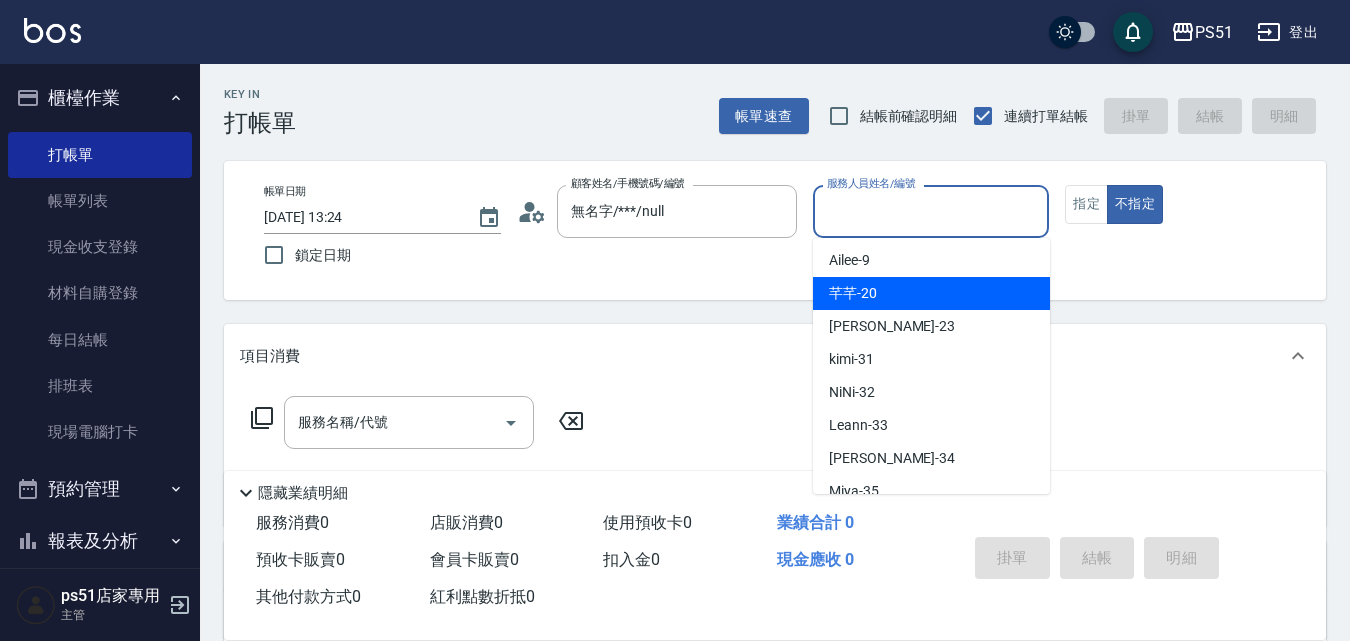 scroll, scrollTop: 0, scrollLeft: 0, axis: both 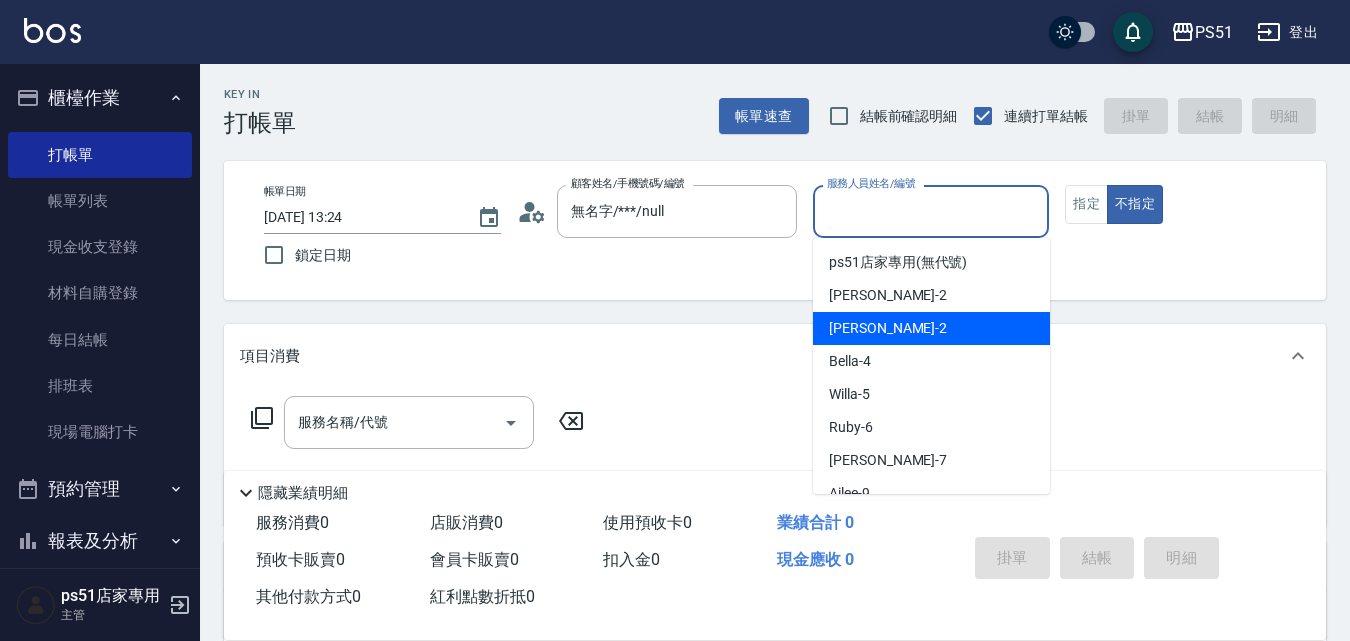 click on "[PERSON_NAME] -2" at bounding box center [931, 328] 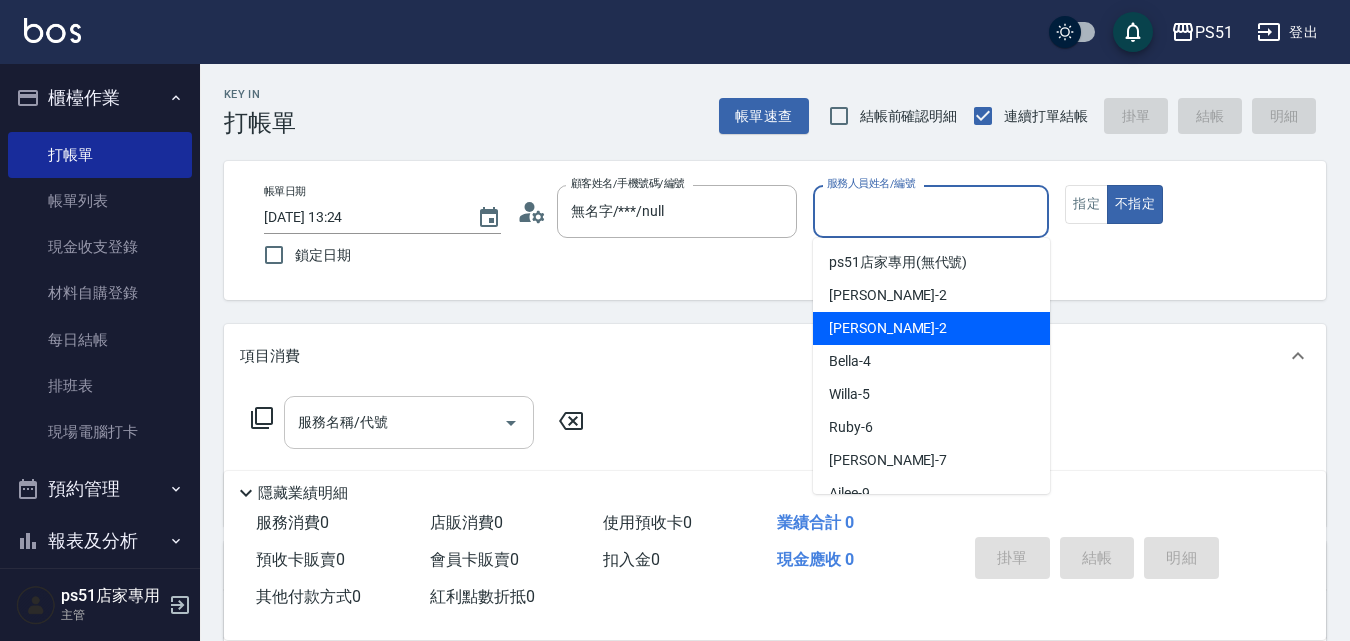 type on "[PERSON_NAME]-2" 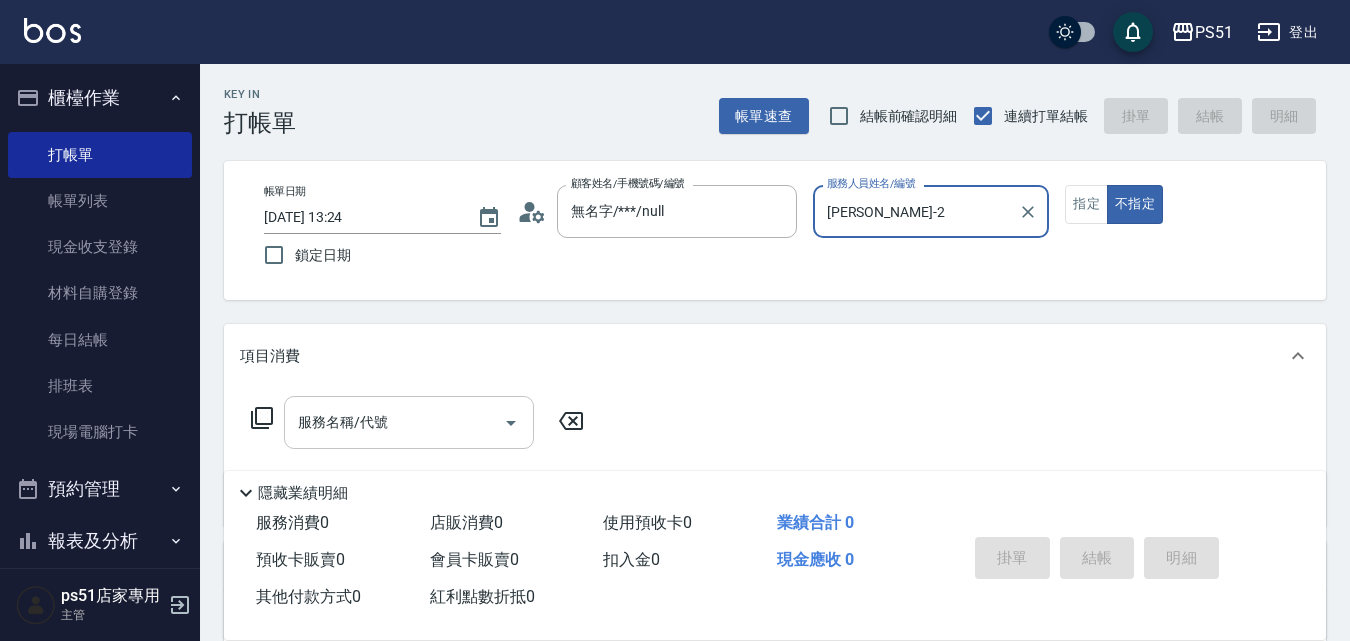 click on "服務名稱/代號 服務名稱/代號" at bounding box center [409, 422] 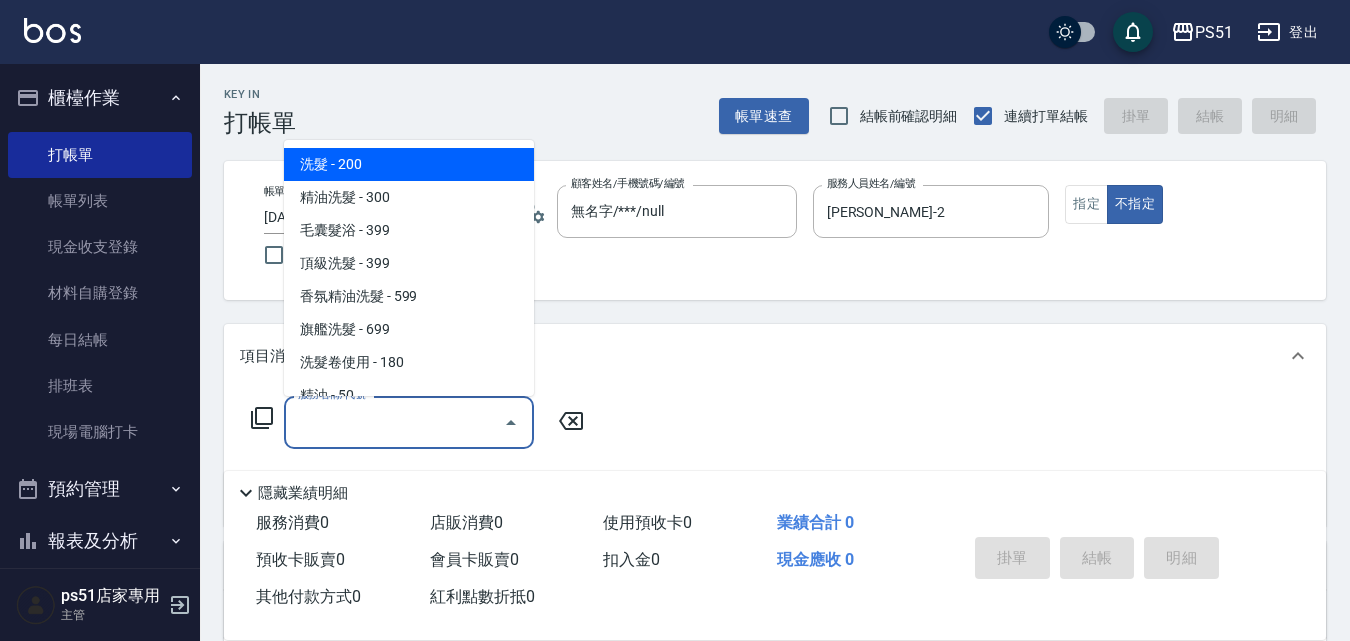click on "服務名稱/代號" at bounding box center [394, 422] 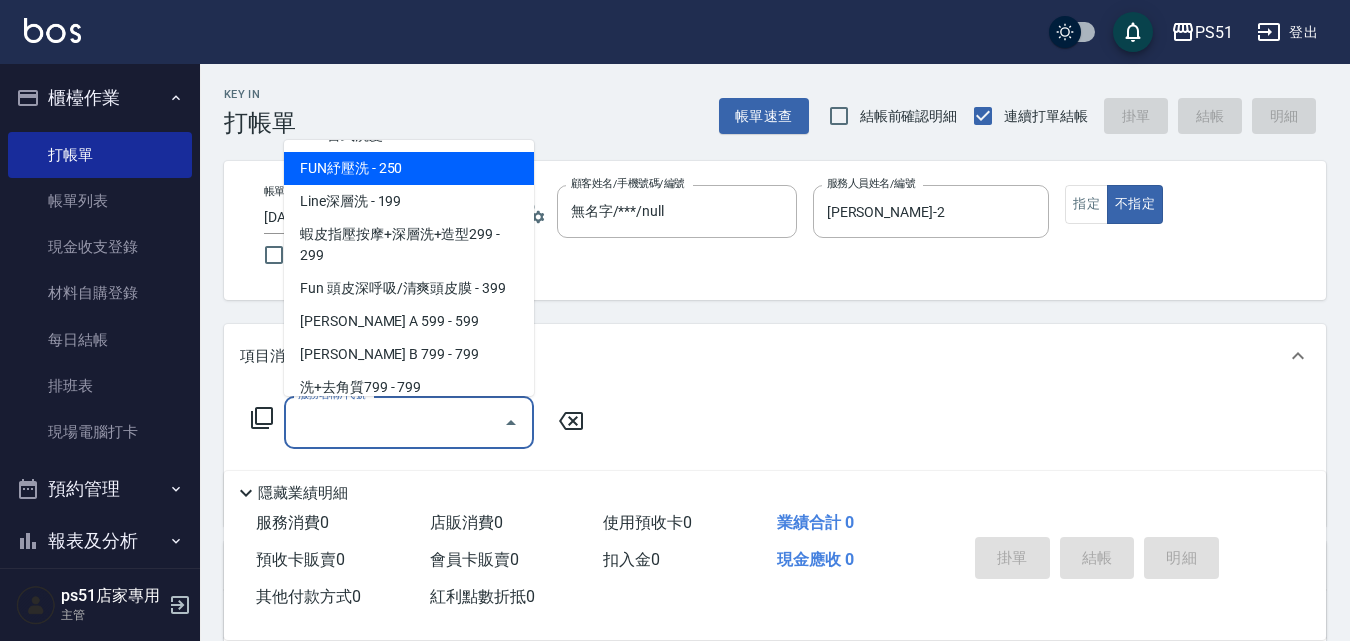 scroll, scrollTop: 233, scrollLeft: 0, axis: vertical 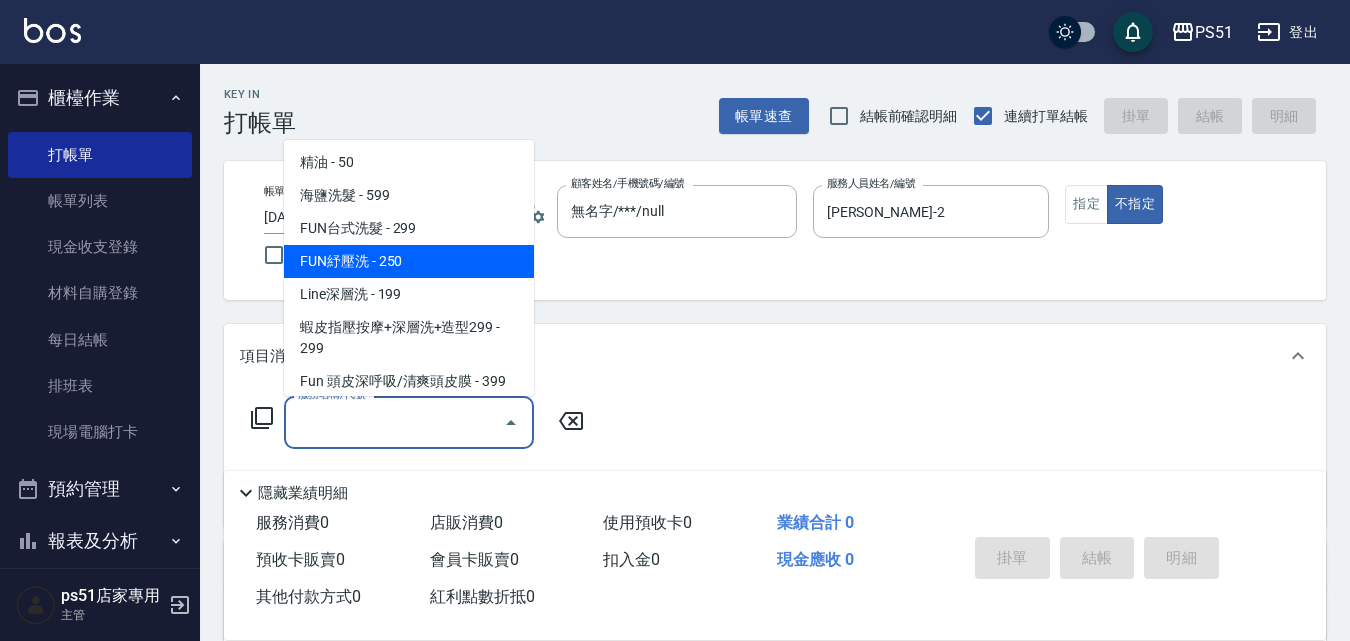 click on "FUN紓壓洗 - 250" at bounding box center [409, 261] 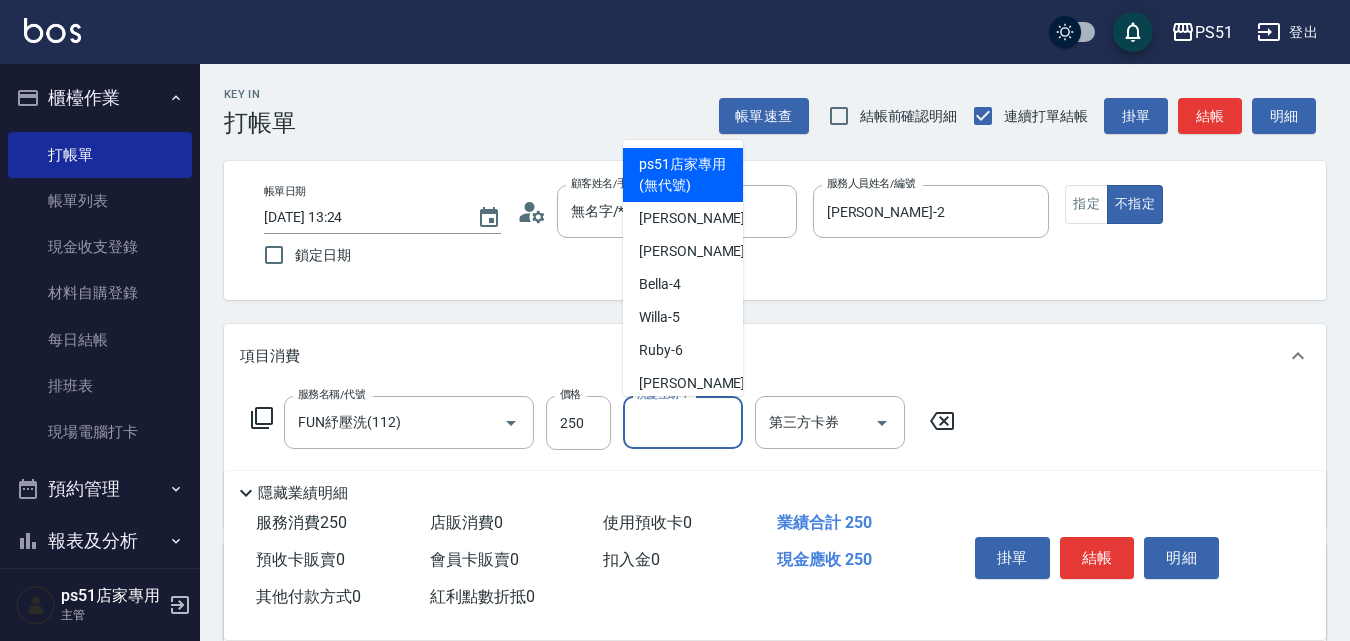 click on "洗髮互助-1" at bounding box center (683, 422) 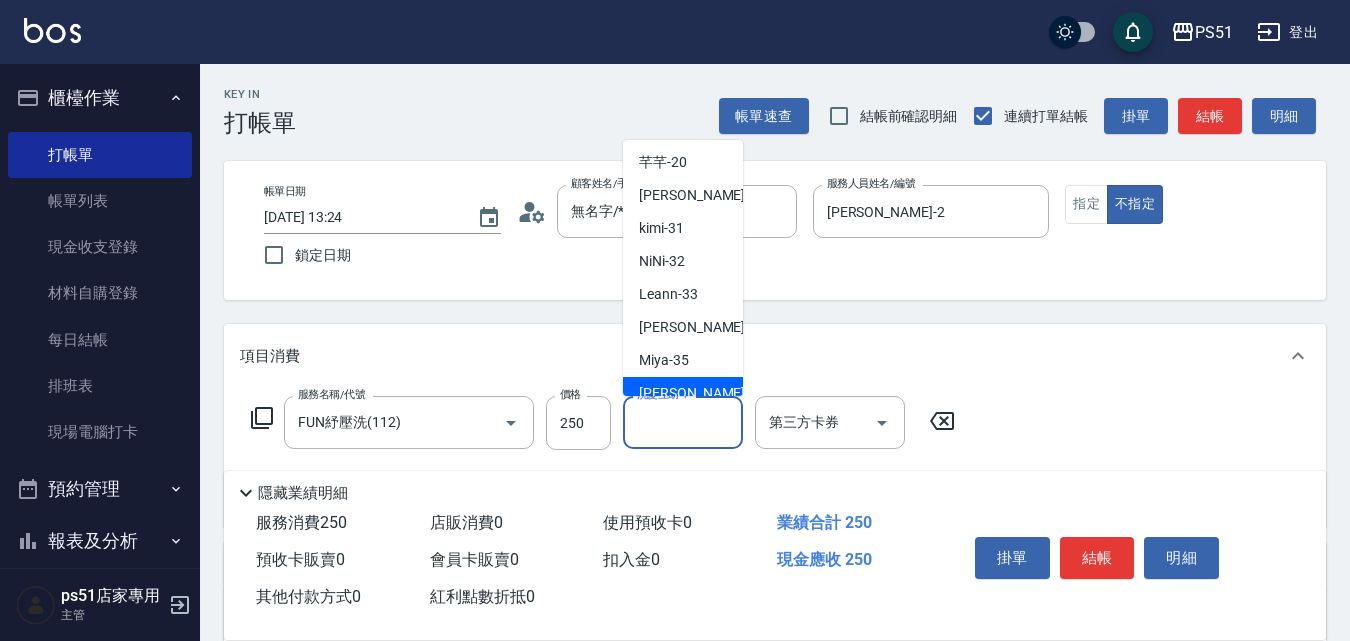 scroll, scrollTop: 375, scrollLeft: 0, axis: vertical 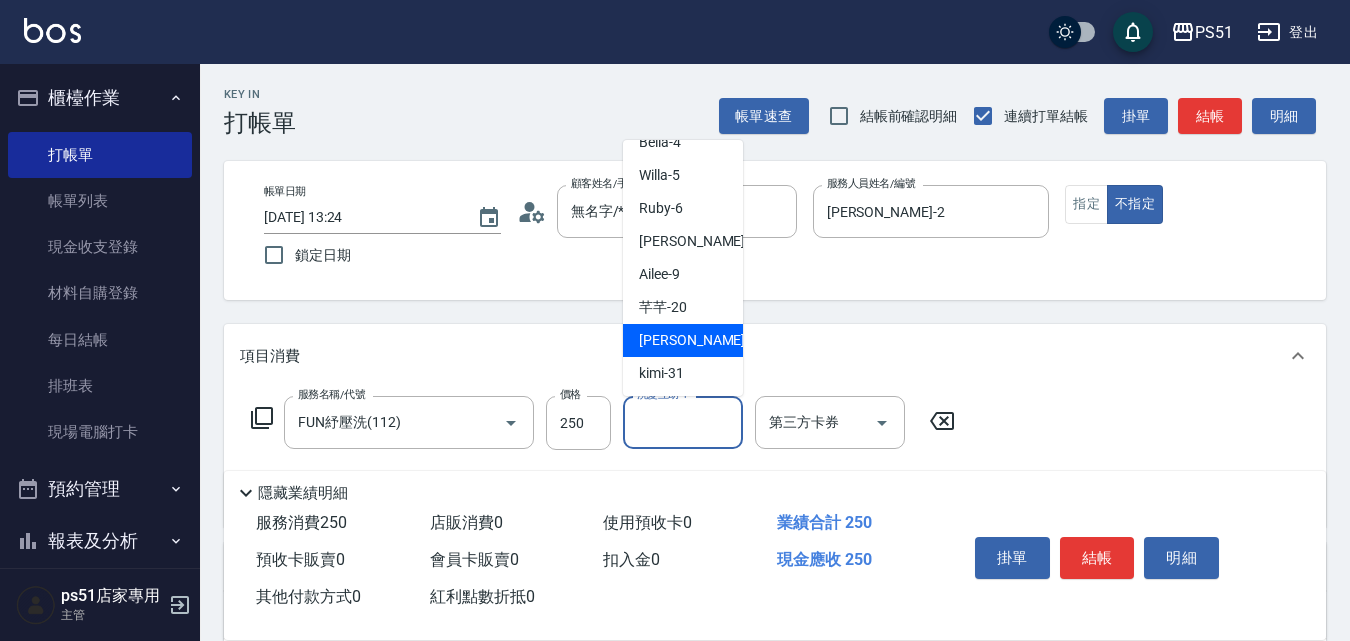 click on "[PERSON_NAME] -23" at bounding box center (683, 340) 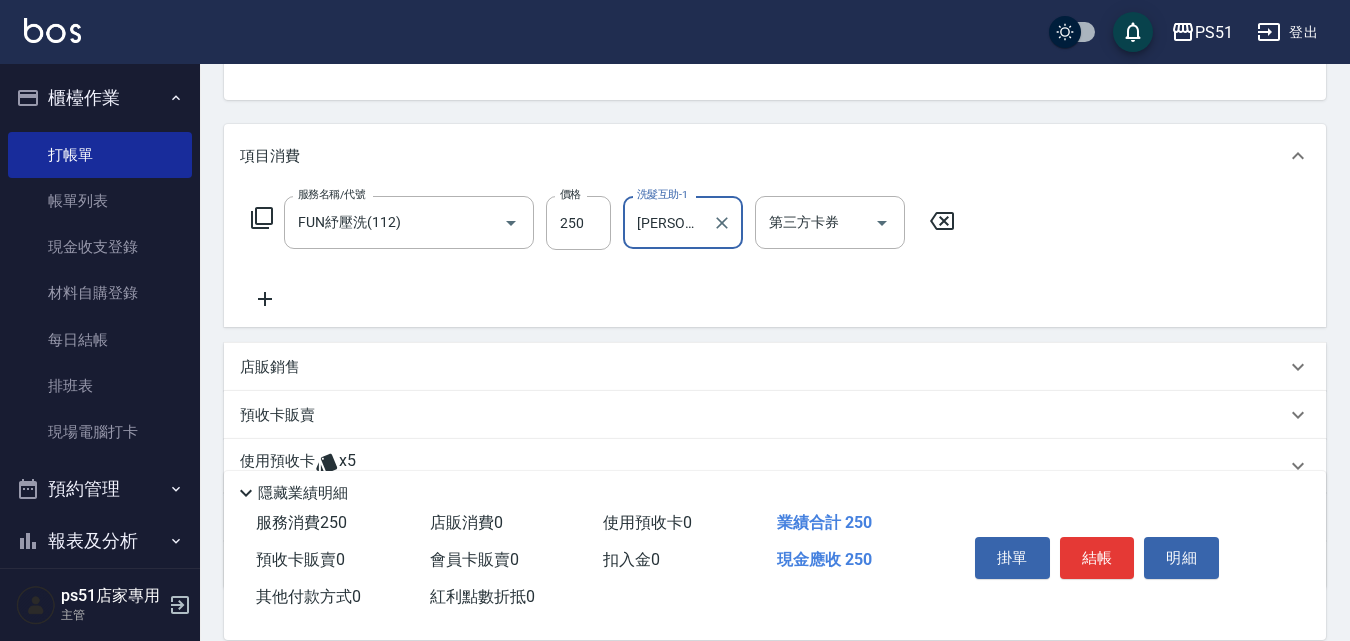 scroll, scrollTop: 233, scrollLeft: 0, axis: vertical 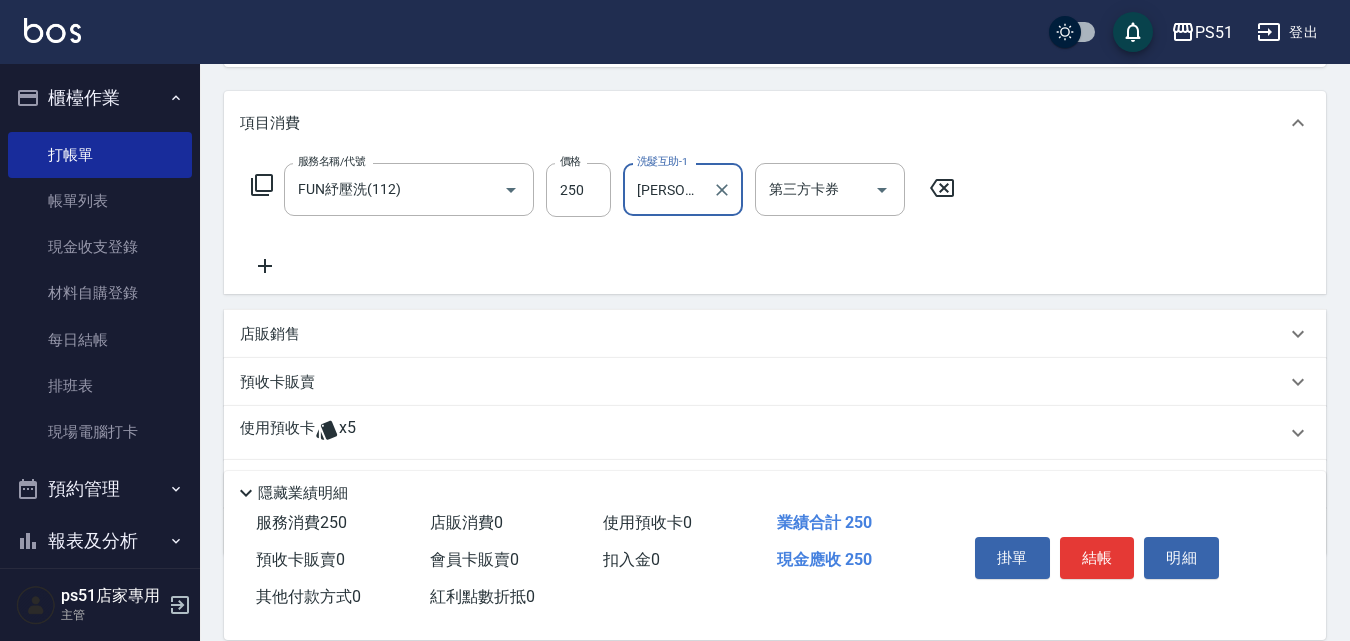 click on "預收卡販賣" at bounding box center (763, 382) 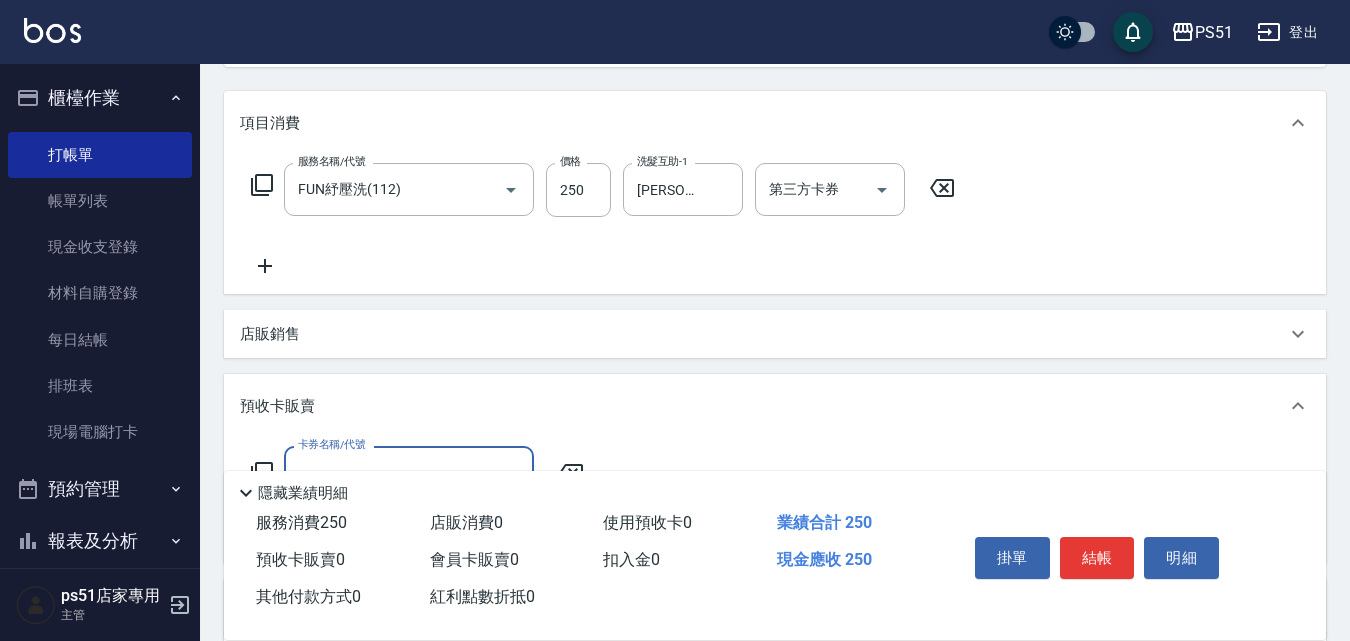 scroll, scrollTop: 0, scrollLeft: 0, axis: both 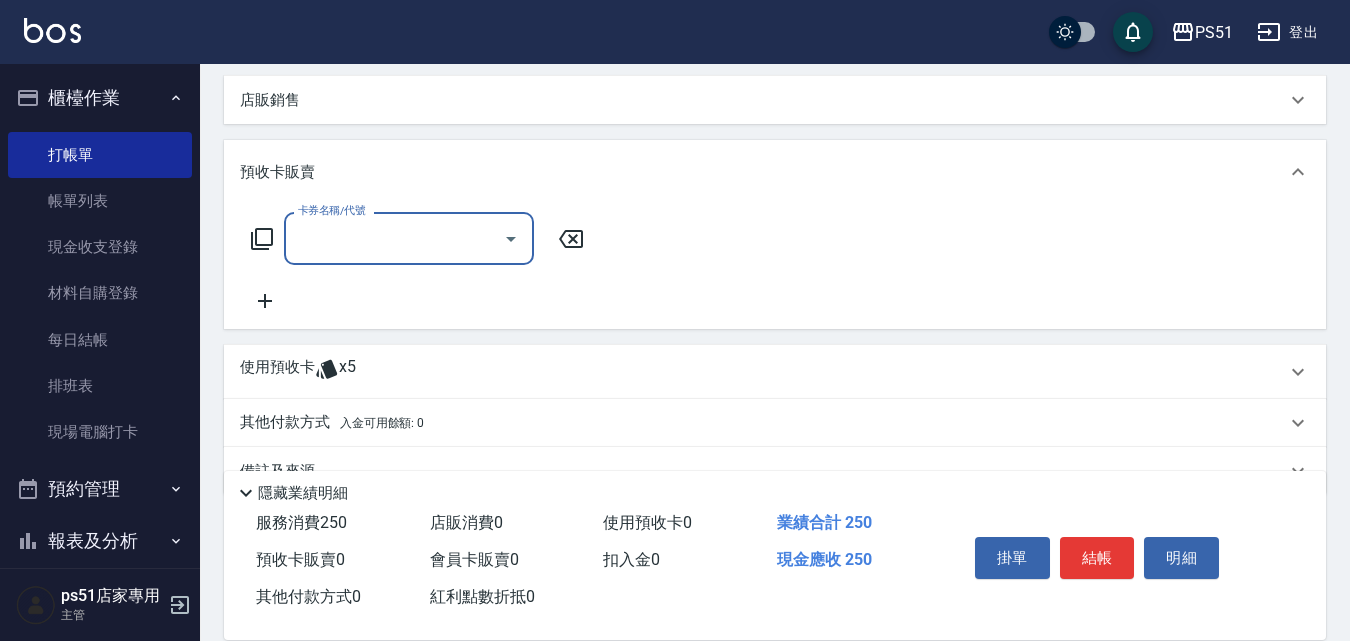 click on "卡券名稱/代號" at bounding box center (394, 238) 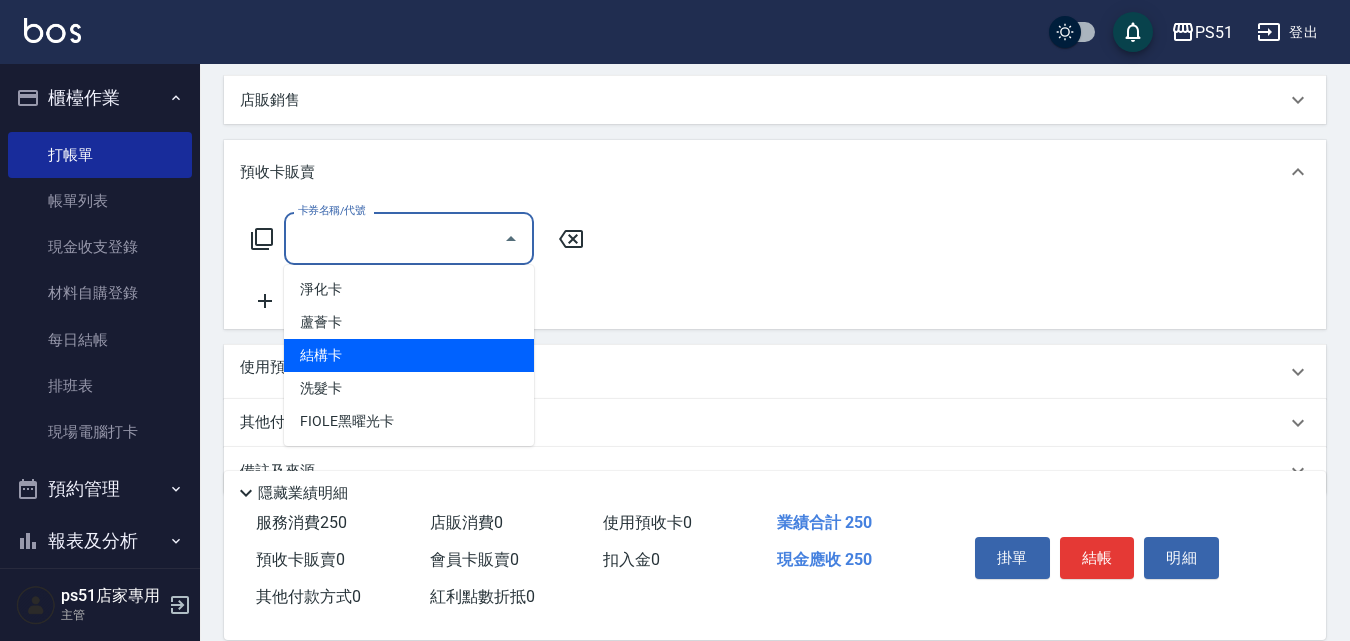 click on "卡券名稱/代號 卡券名稱/代號" at bounding box center [775, 262] 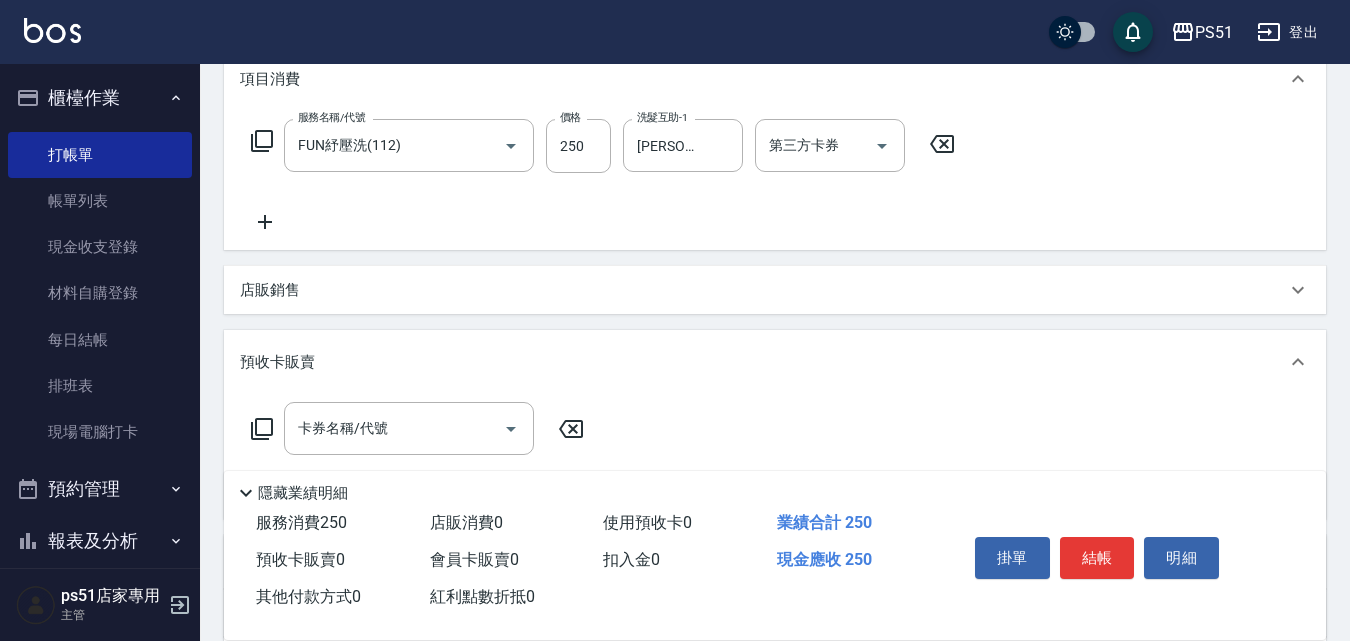 scroll, scrollTop: 233, scrollLeft: 0, axis: vertical 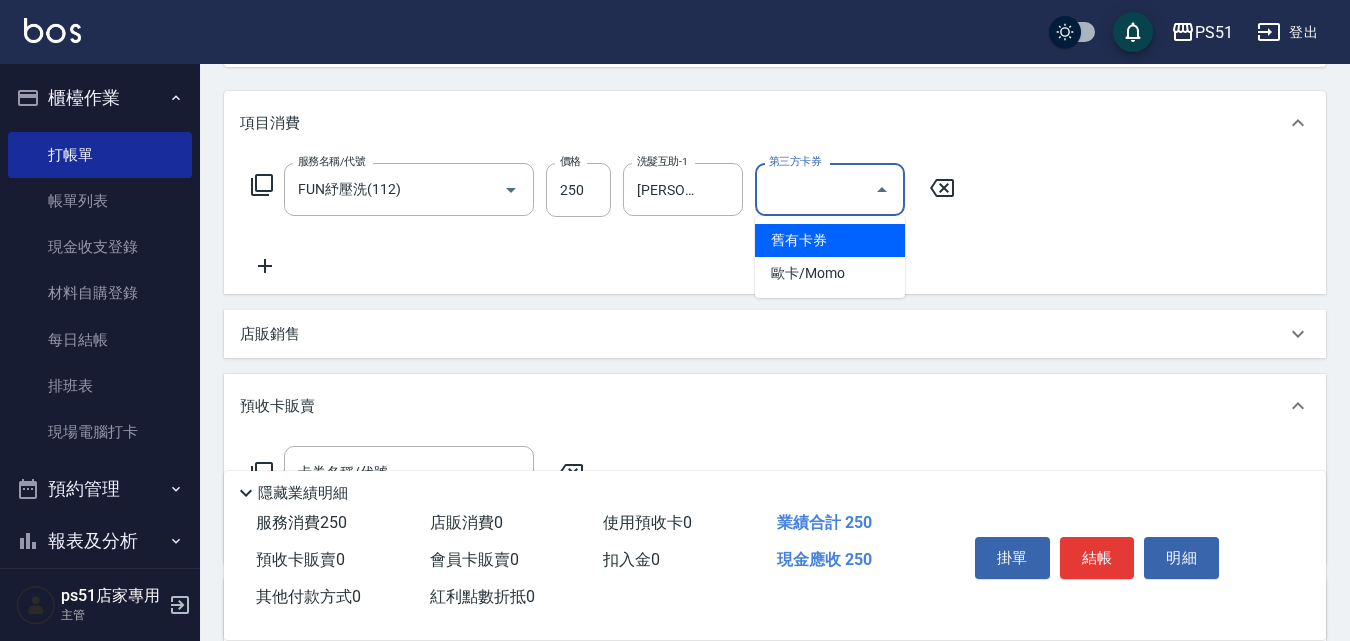 click on "第三方卡券 第三方卡券" at bounding box center [830, 189] 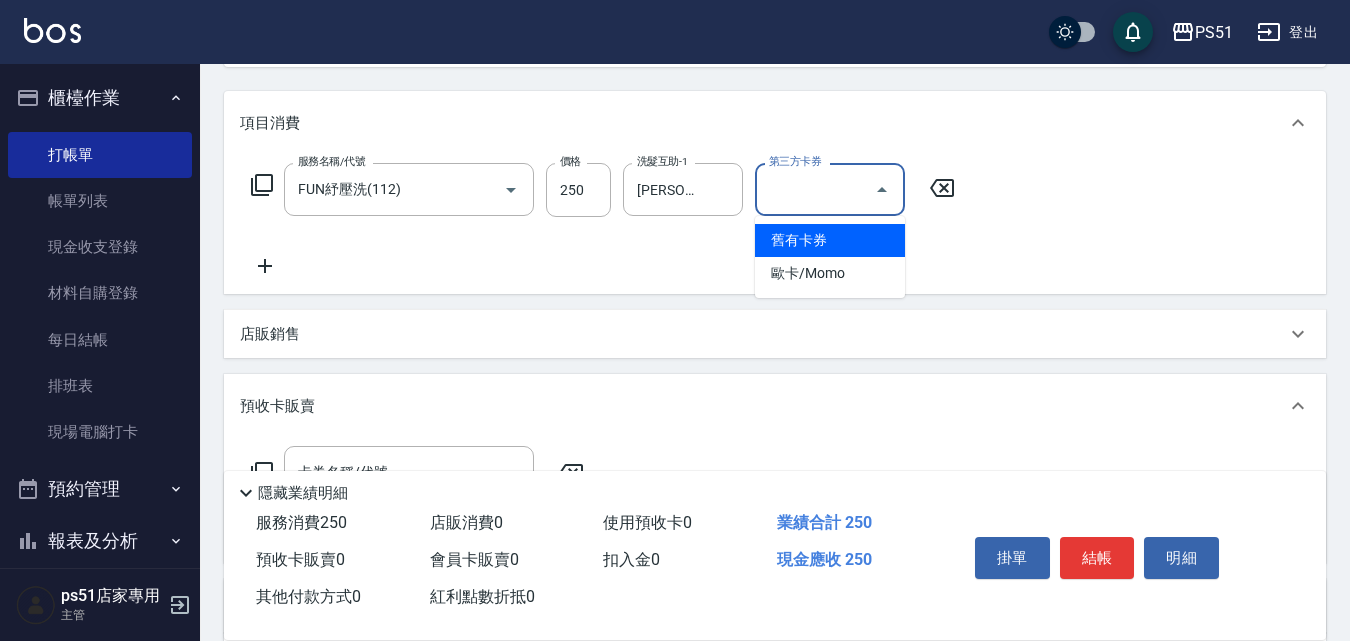 click on "店販銷售" at bounding box center (763, 334) 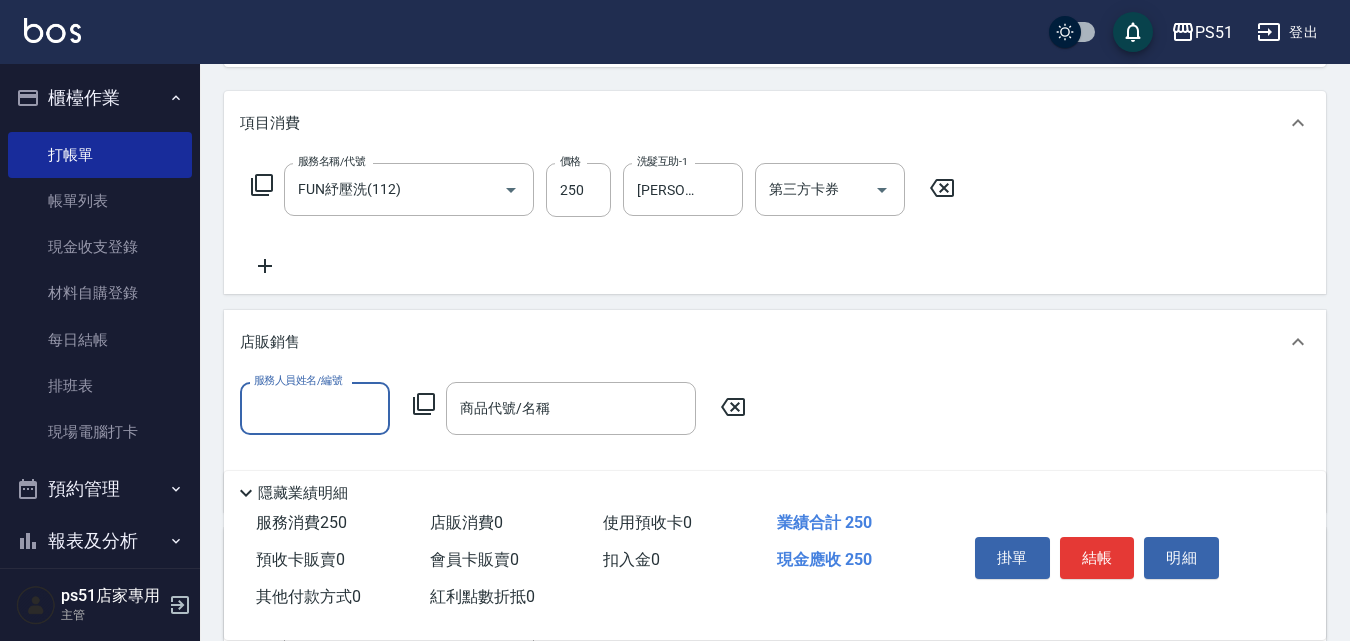 scroll, scrollTop: 0, scrollLeft: 0, axis: both 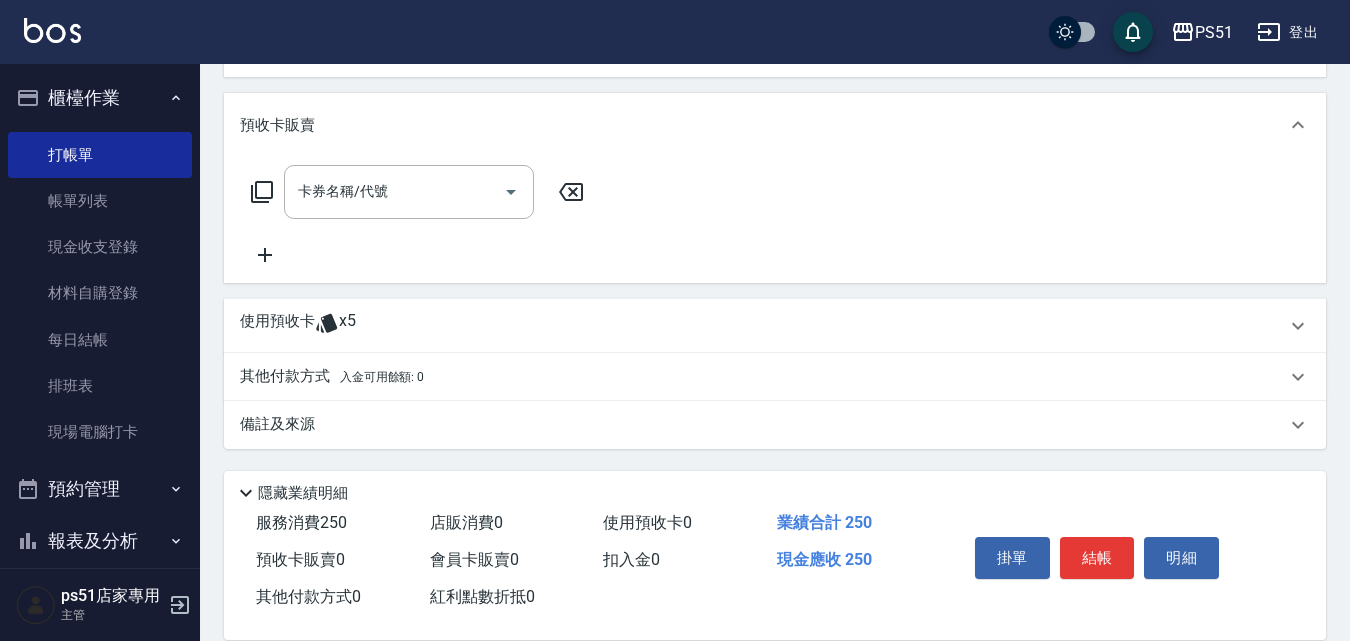 click on "入金可用餘額: 0" at bounding box center [382, 377] 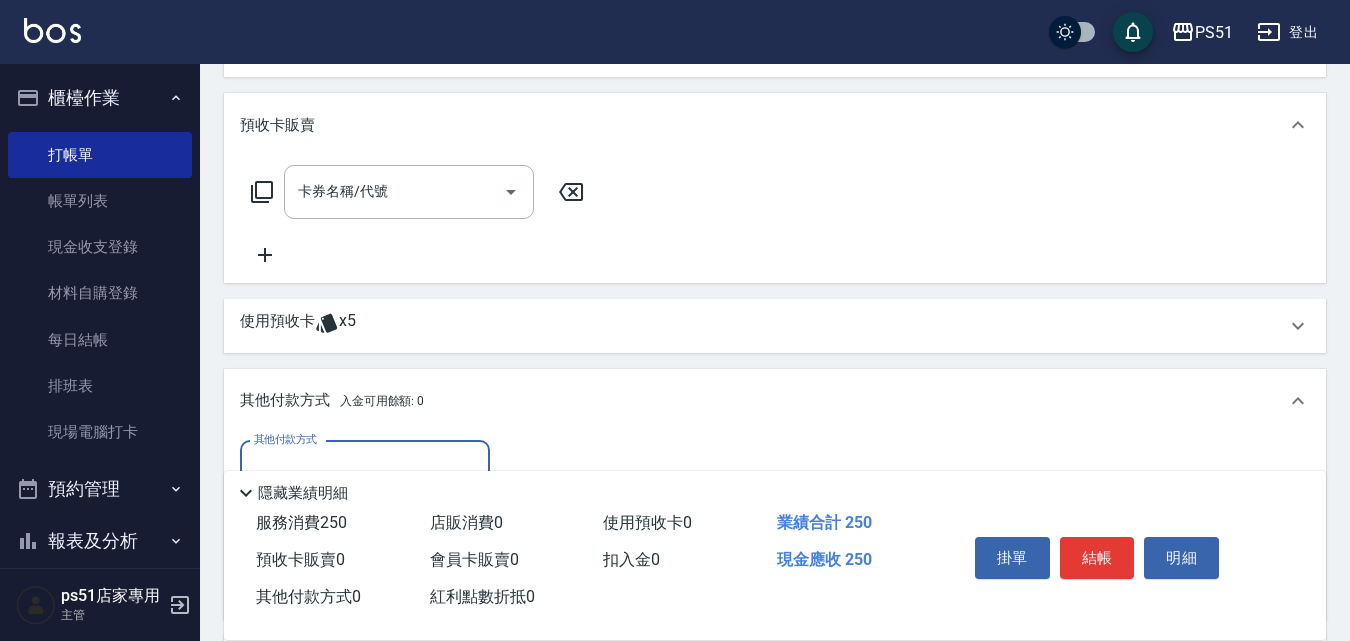 scroll, scrollTop: 0, scrollLeft: 0, axis: both 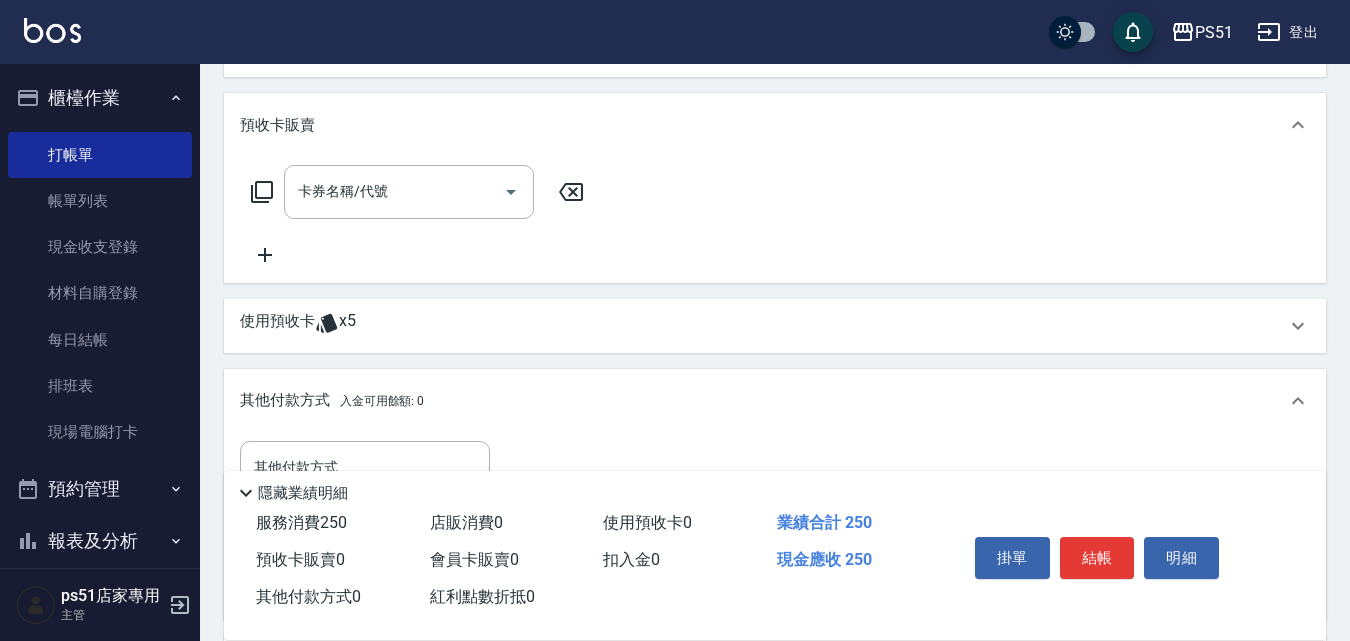 click on "其他付款方式 其他付款方式 入金剩餘： 0元 0 ​ 整筆扣入金 0元 異動入金" at bounding box center (775, 526) 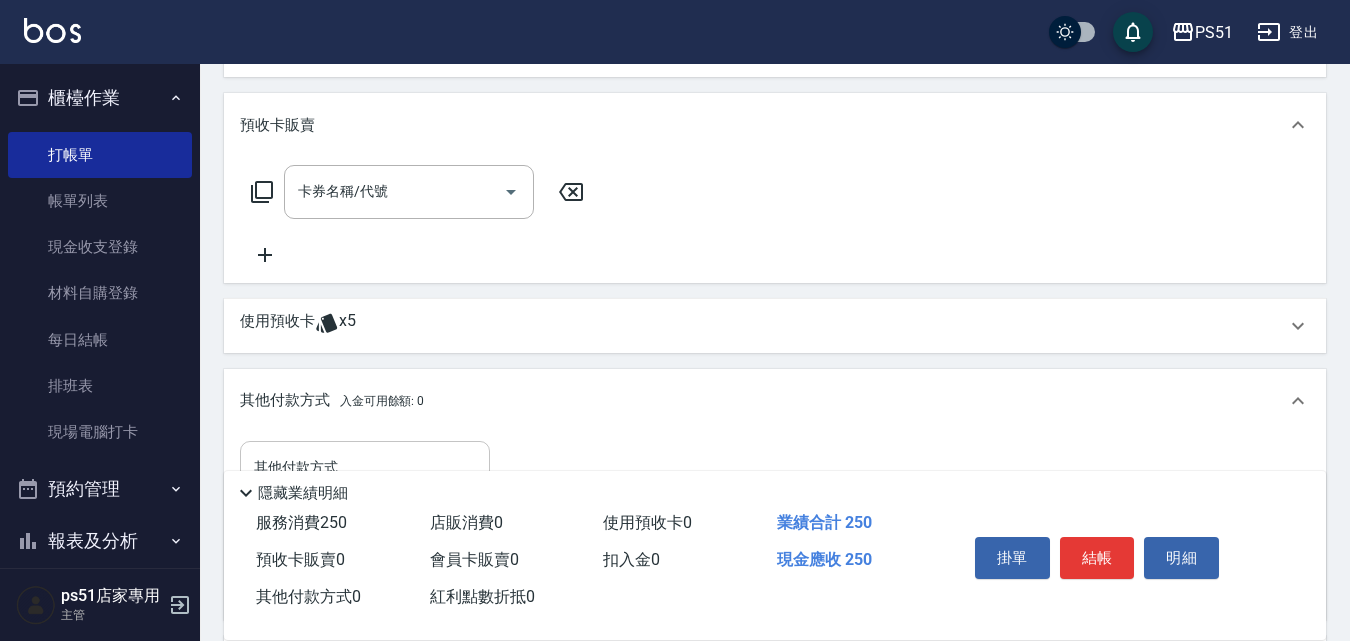 click on "其他付款方式" at bounding box center (365, 467) 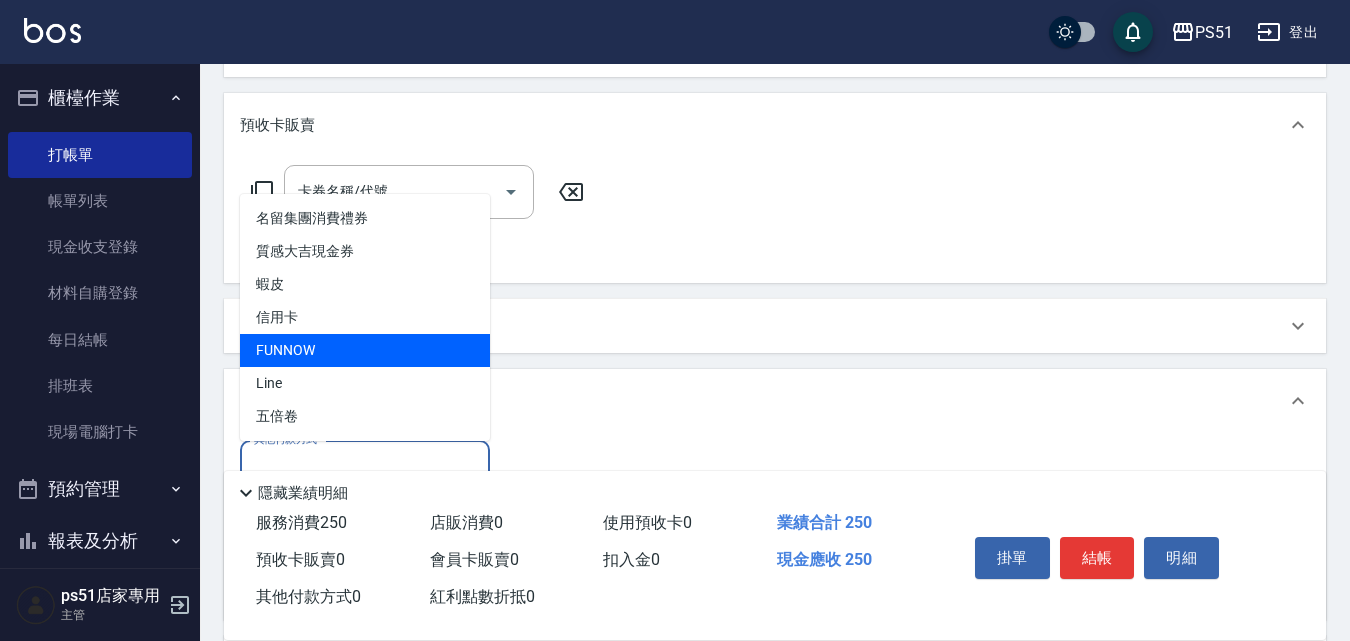 click on "FUNNOW" at bounding box center (365, 350) 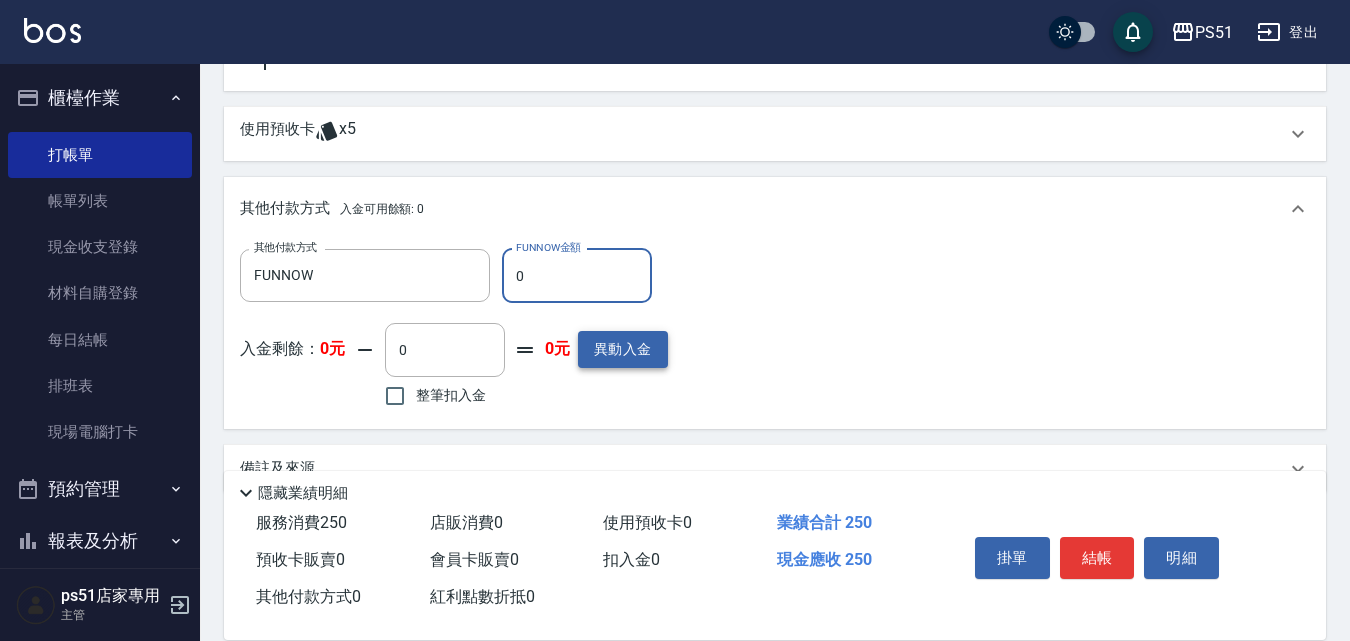 scroll, scrollTop: 901, scrollLeft: 0, axis: vertical 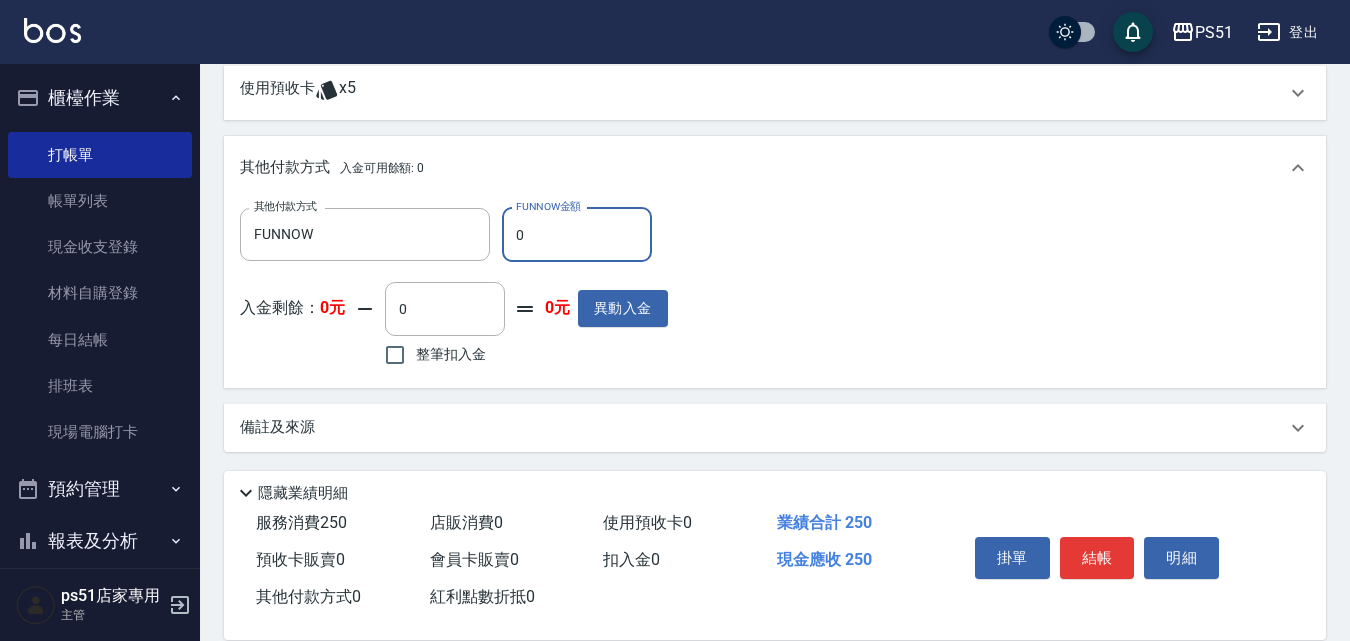 drag, startPoint x: 556, startPoint y: 235, endPoint x: 508, endPoint y: 223, distance: 49.47727 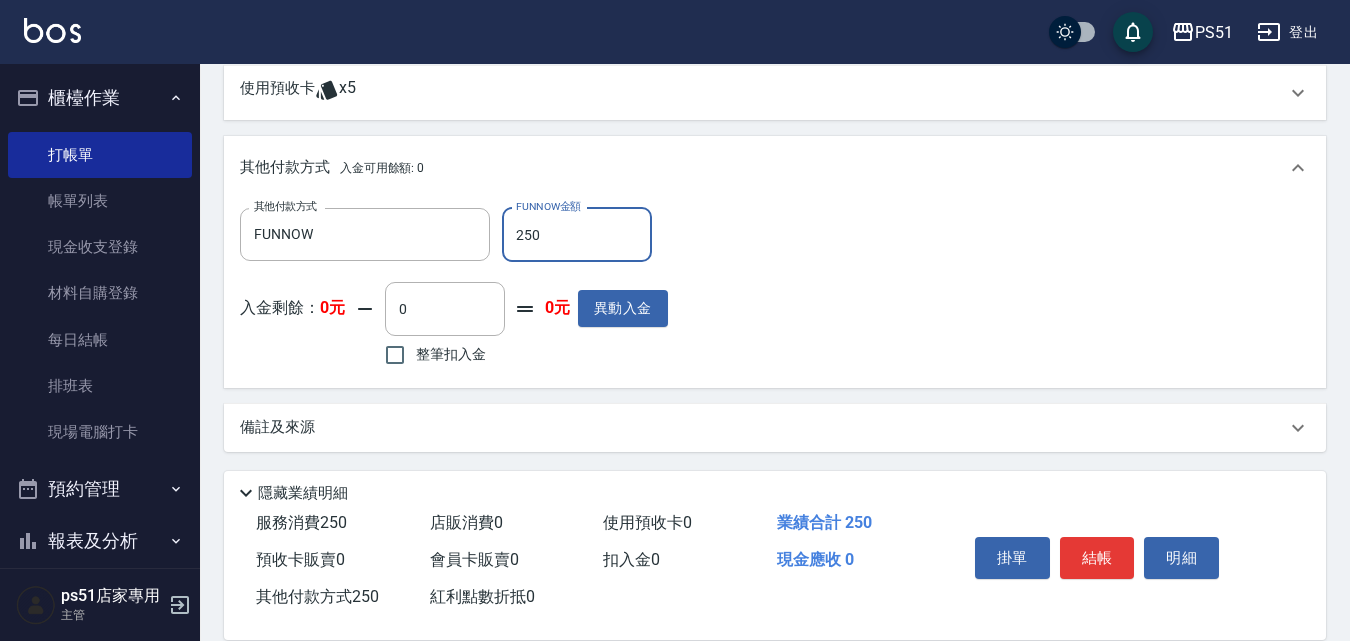 type on "250" 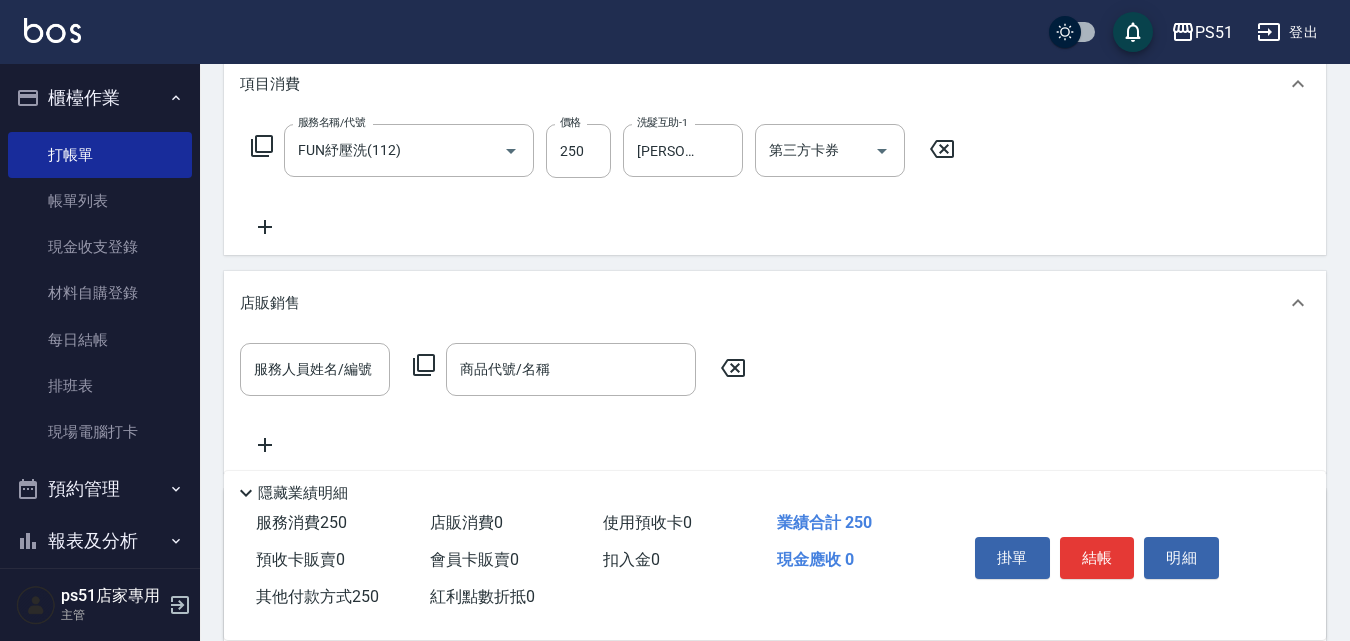 scroll, scrollTop: 201, scrollLeft: 0, axis: vertical 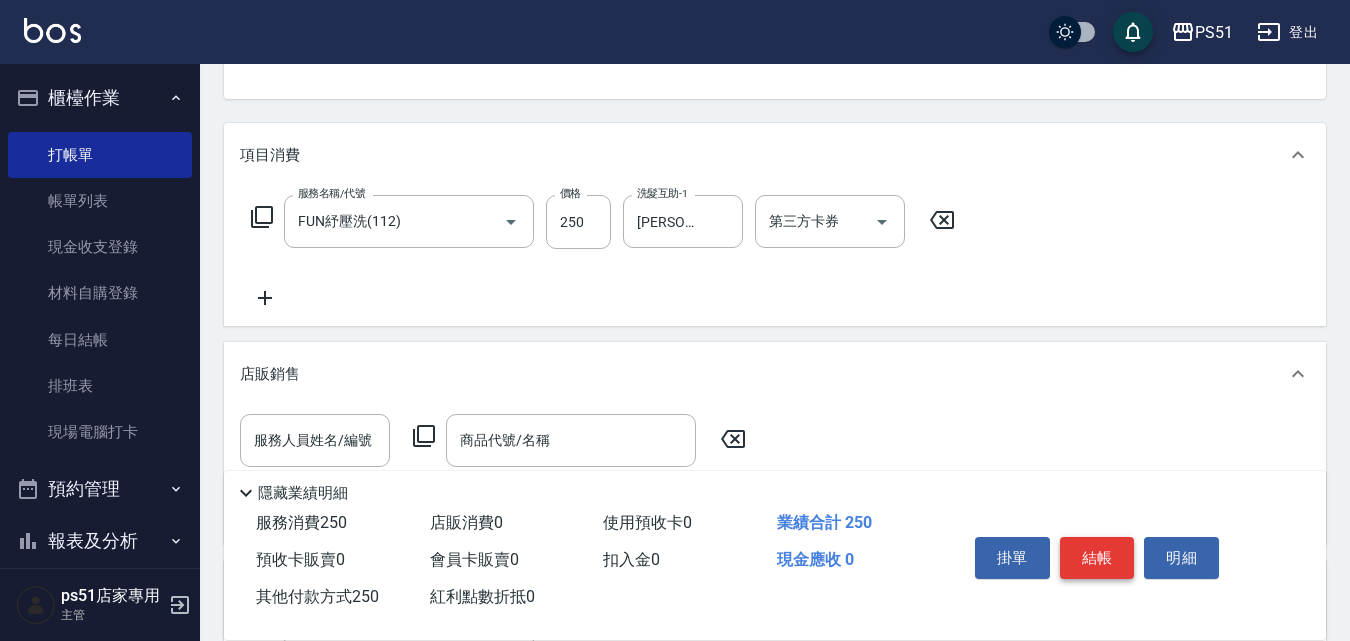 click on "結帳" at bounding box center (1097, 558) 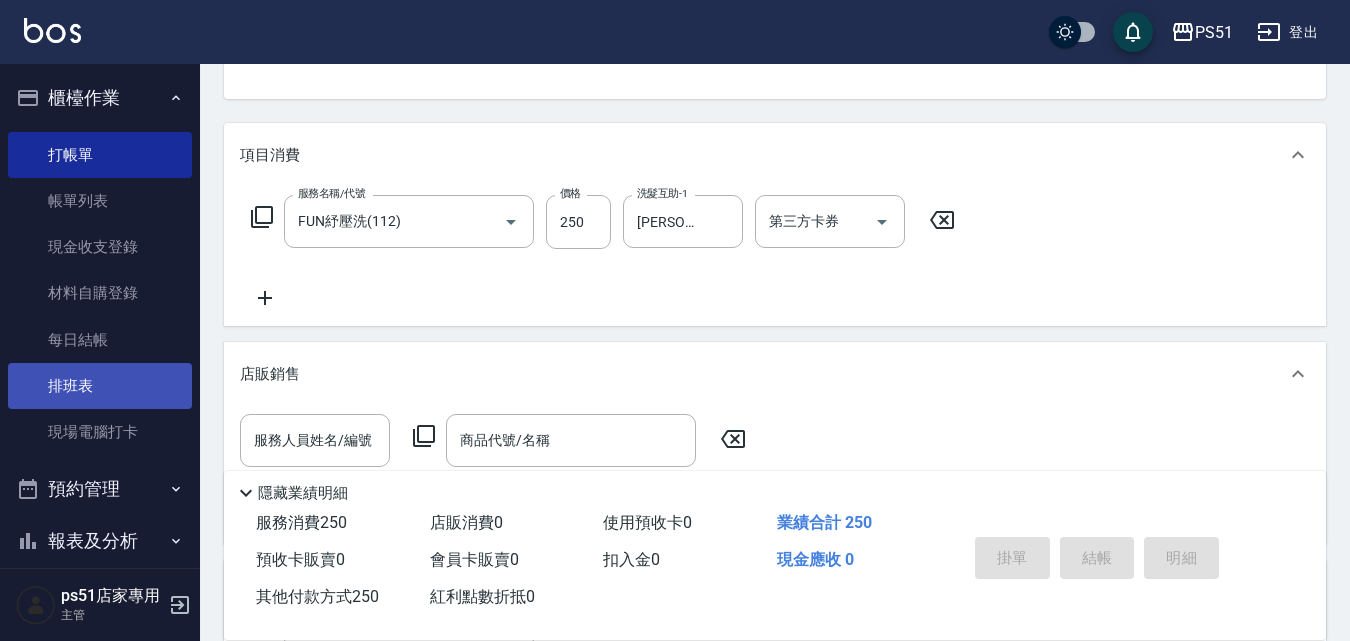 type on "[DATE] 13:26" 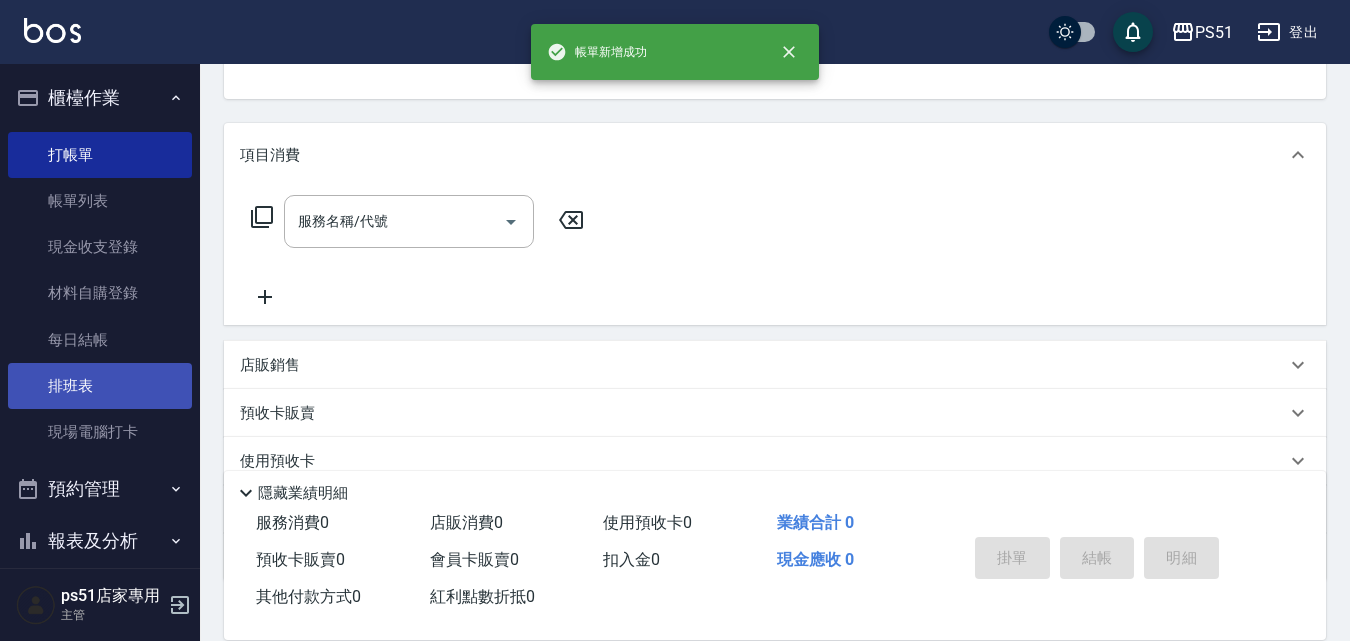 scroll, scrollTop: 194, scrollLeft: 0, axis: vertical 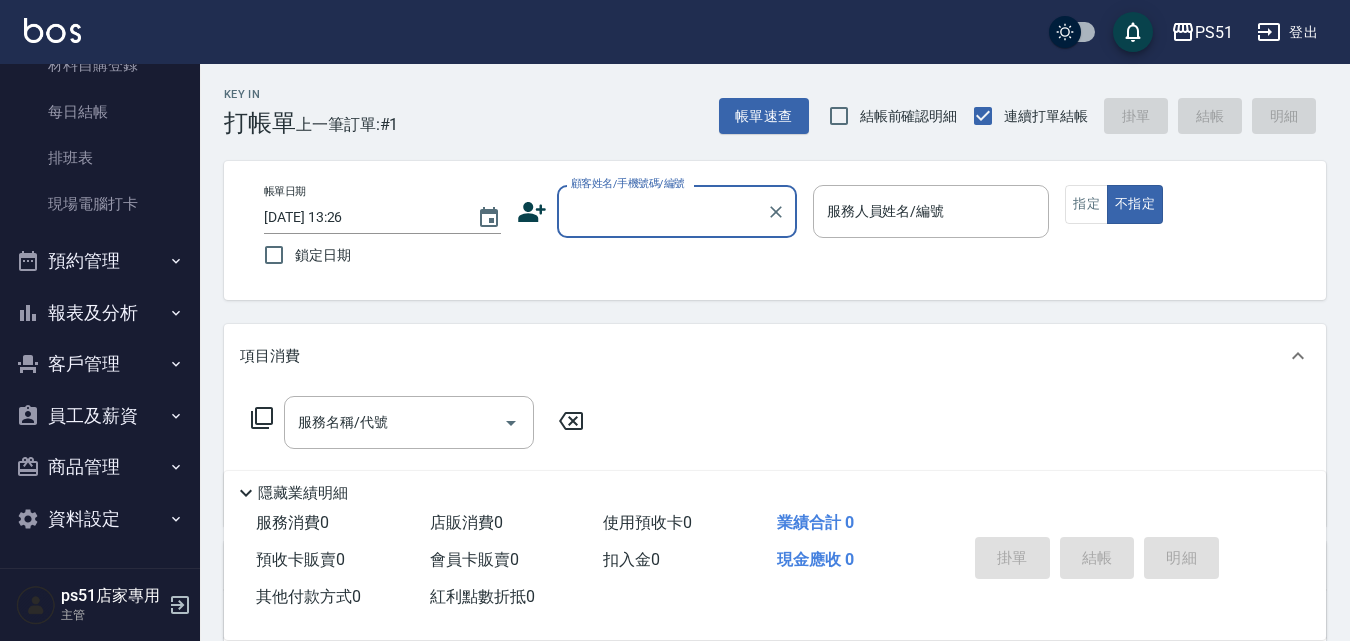 click on "報表及分析" at bounding box center (100, 313) 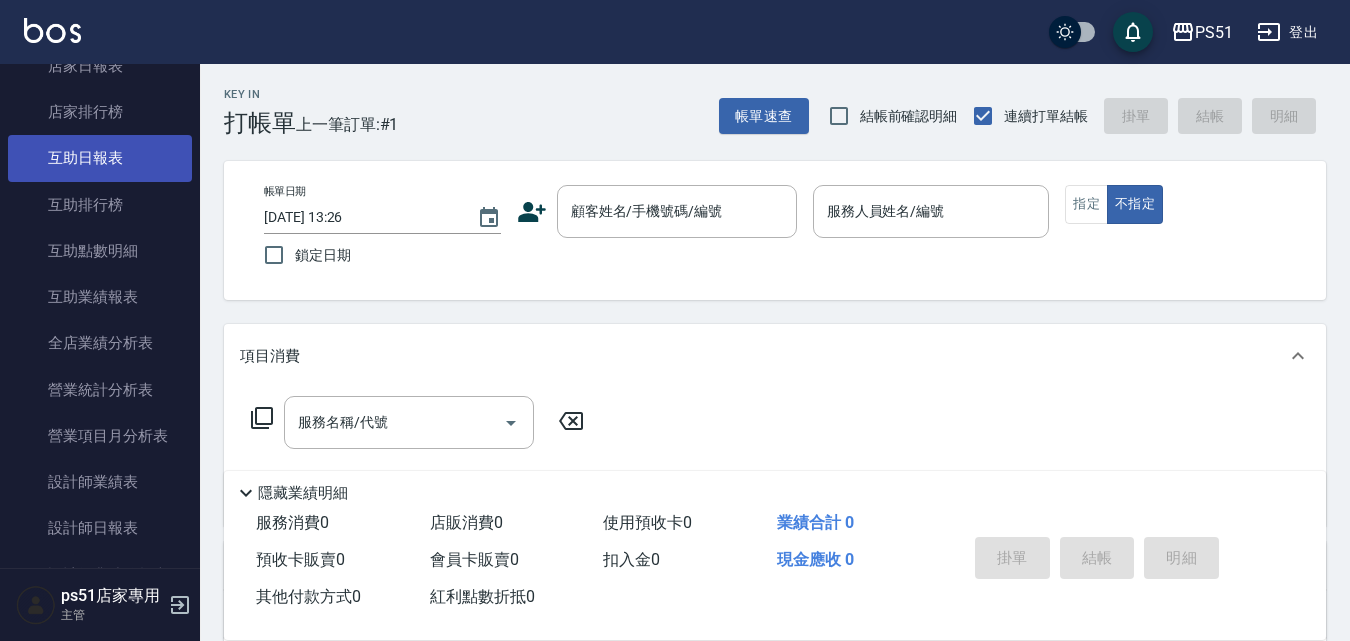 scroll, scrollTop: 695, scrollLeft: 0, axis: vertical 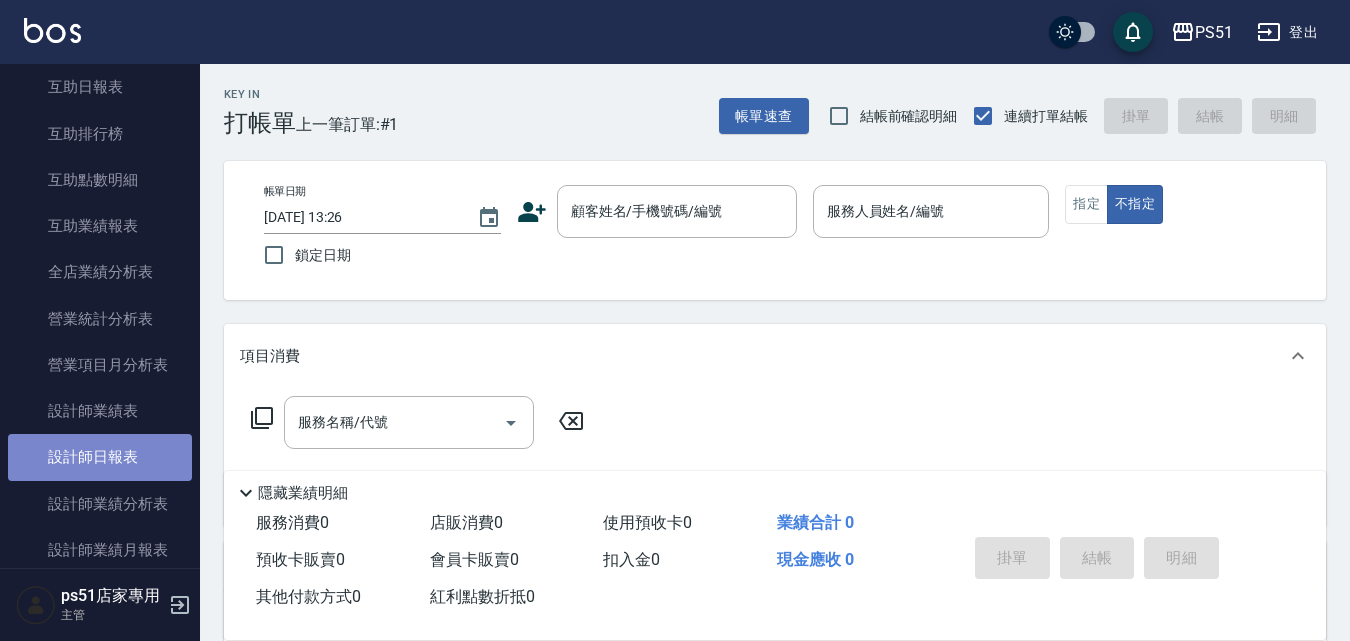 click on "設計師日報表" at bounding box center [100, 457] 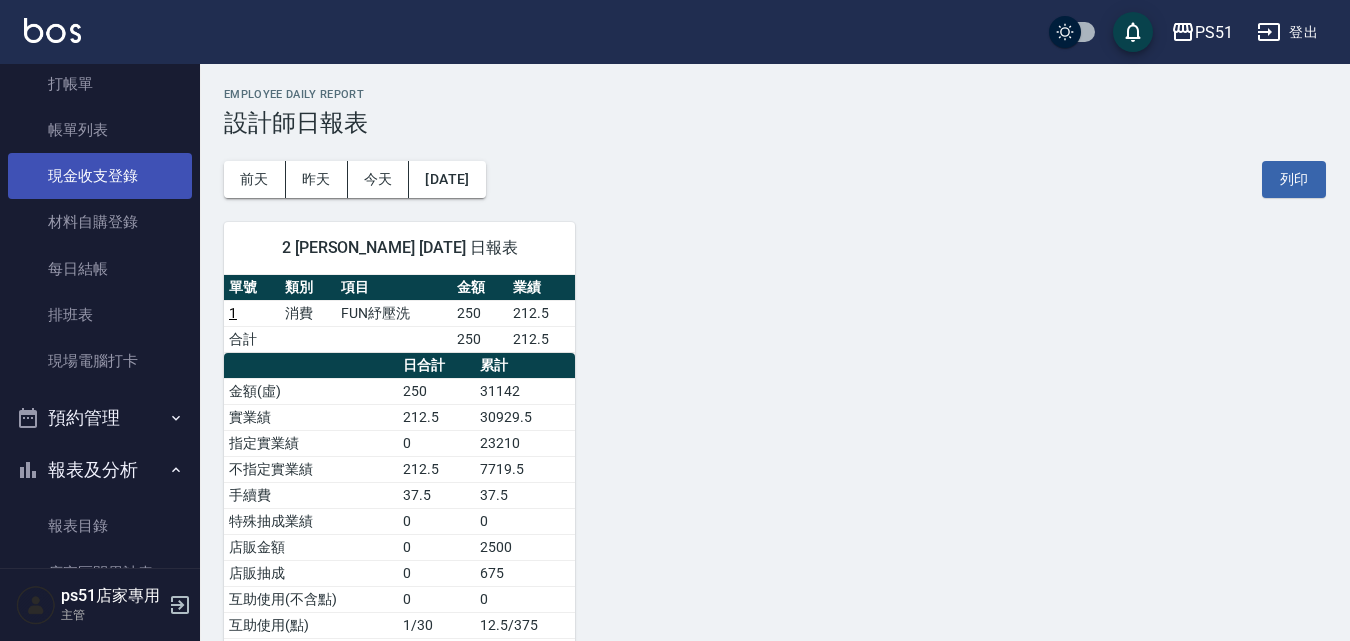 scroll, scrollTop: 0, scrollLeft: 0, axis: both 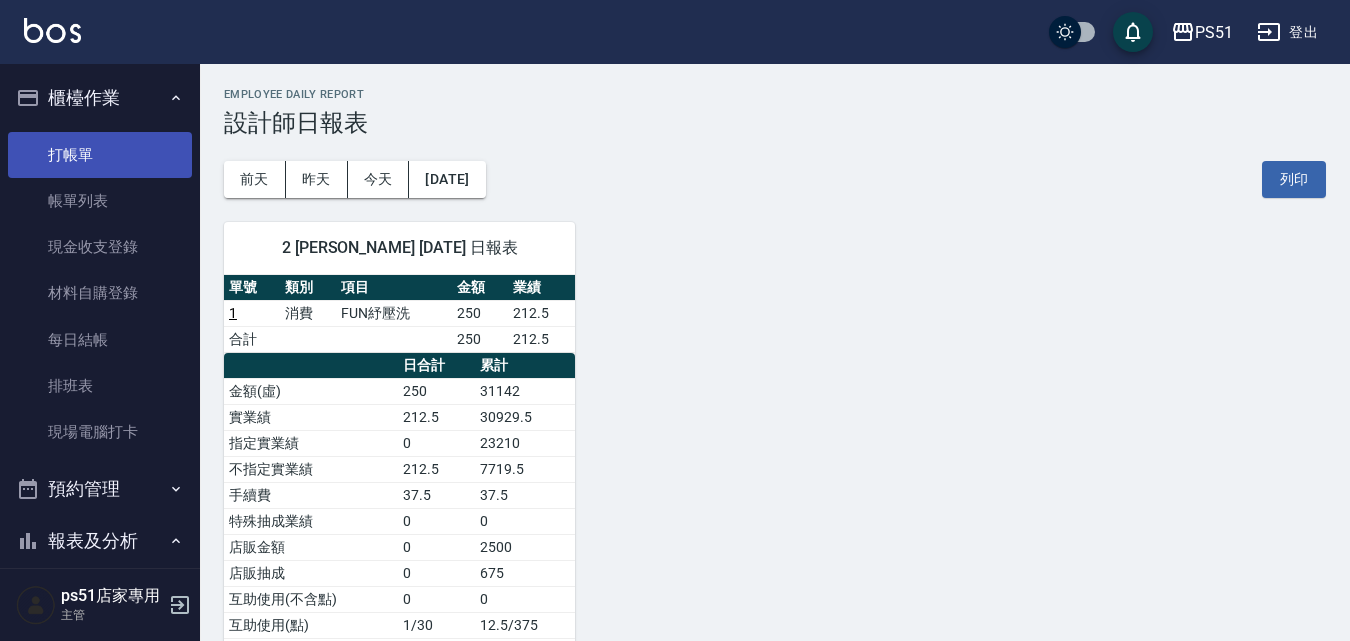 click on "打帳單" at bounding box center (100, 155) 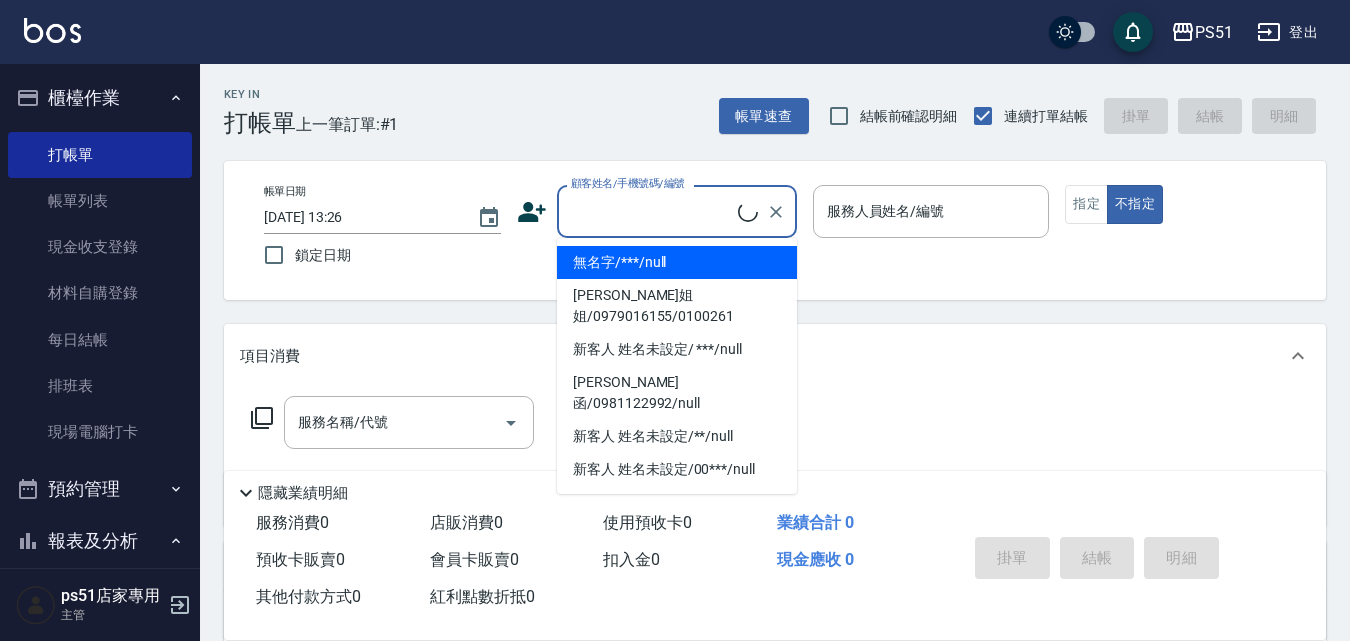 click on "顧客姓名/手機號碼/編號" at bounding box center [652, 211] 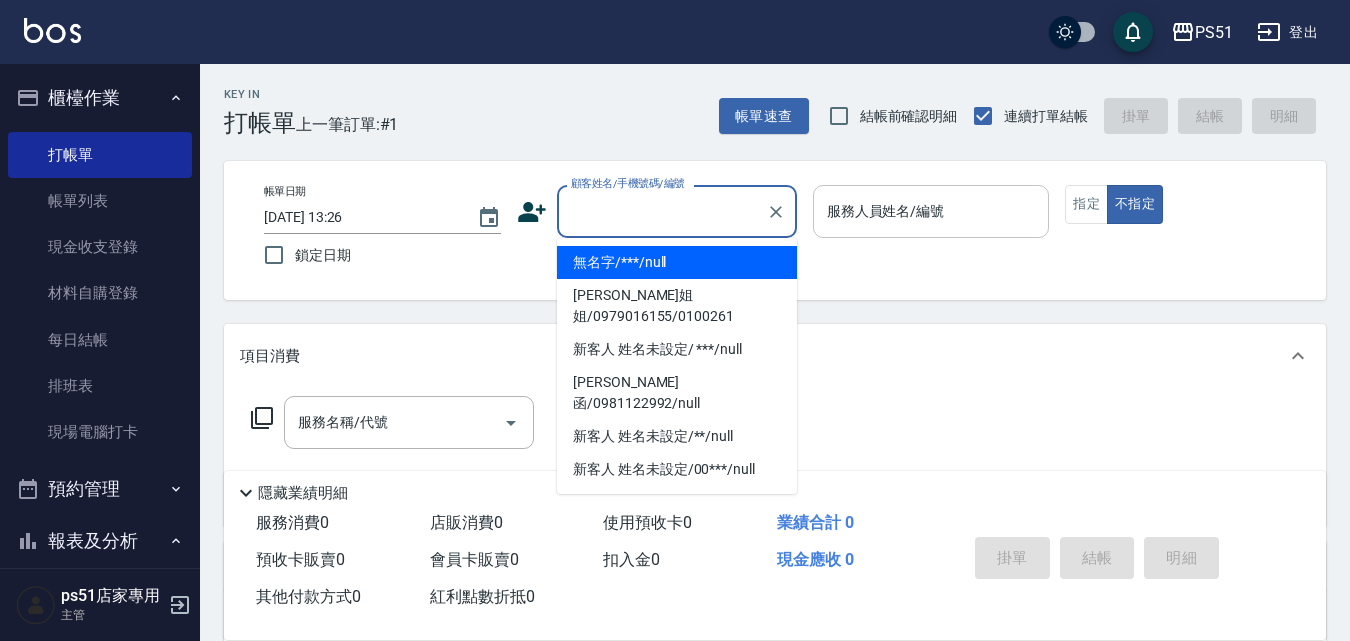 drag, startPoint x: 696, startPoint y: 266, endPoint x: 1018, endPoint y: 200, distance: 328.6944 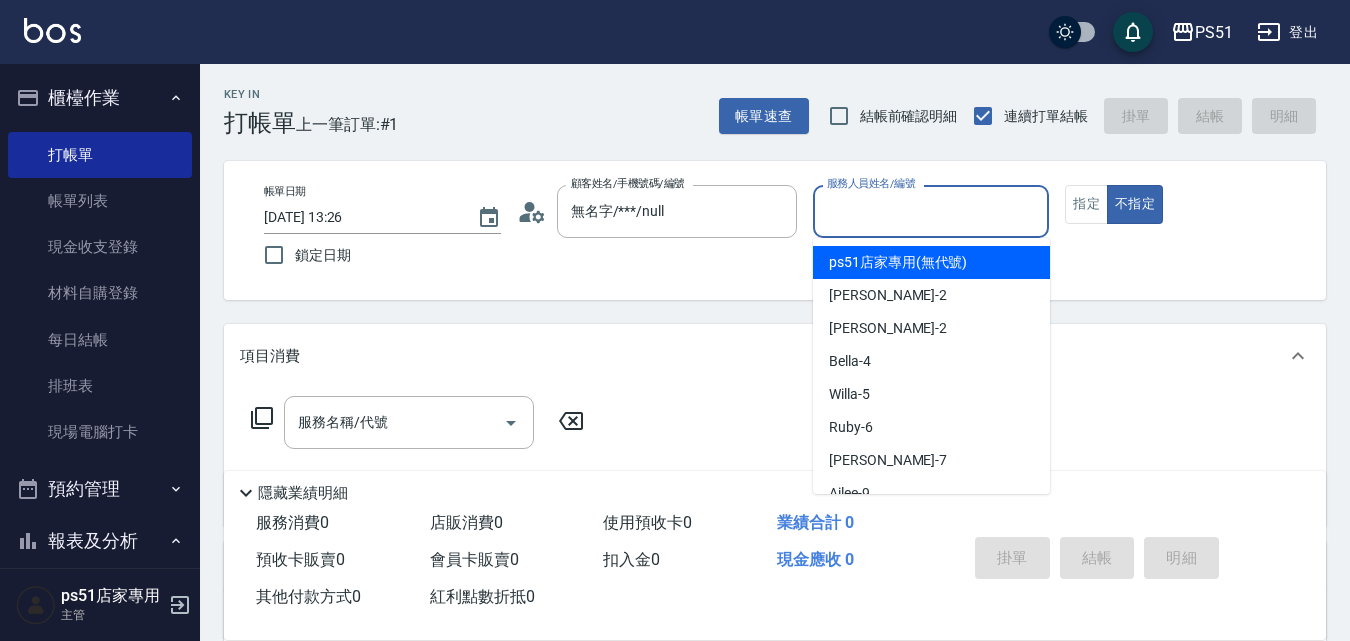 click on "服務人員姓名/編號" at bounding box center (931, 211) 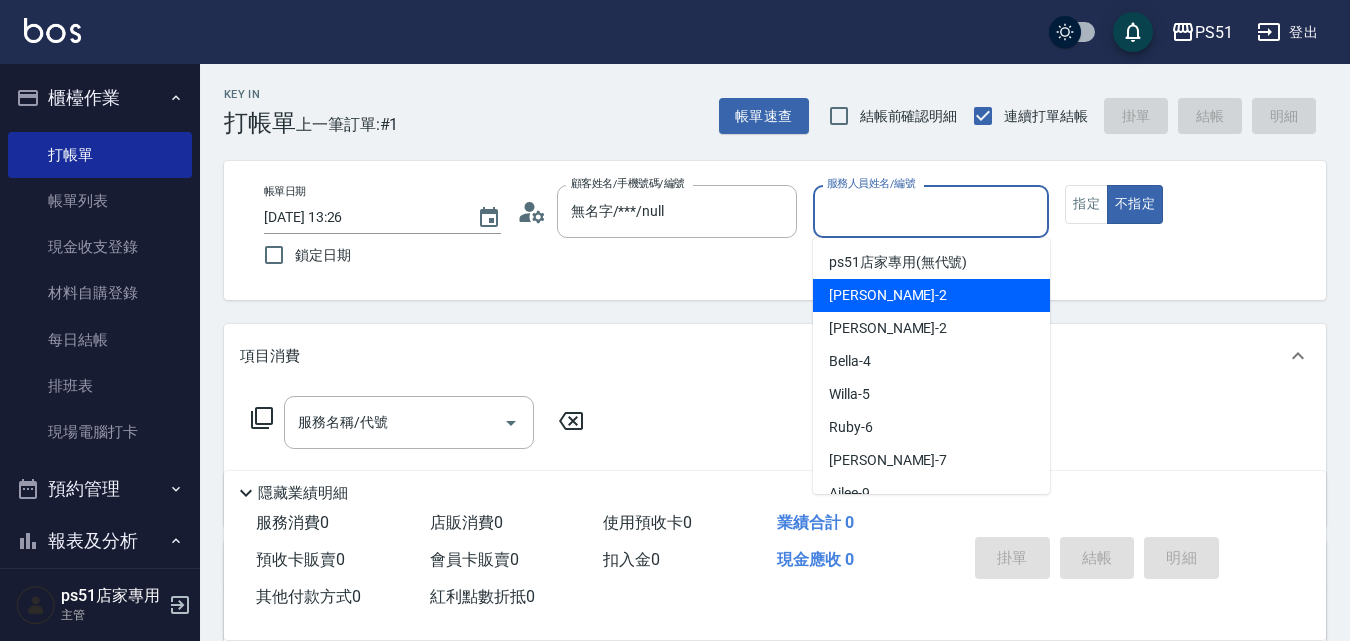 click on "[PERSON_NAME] -2" at bounding box center [931, 295] 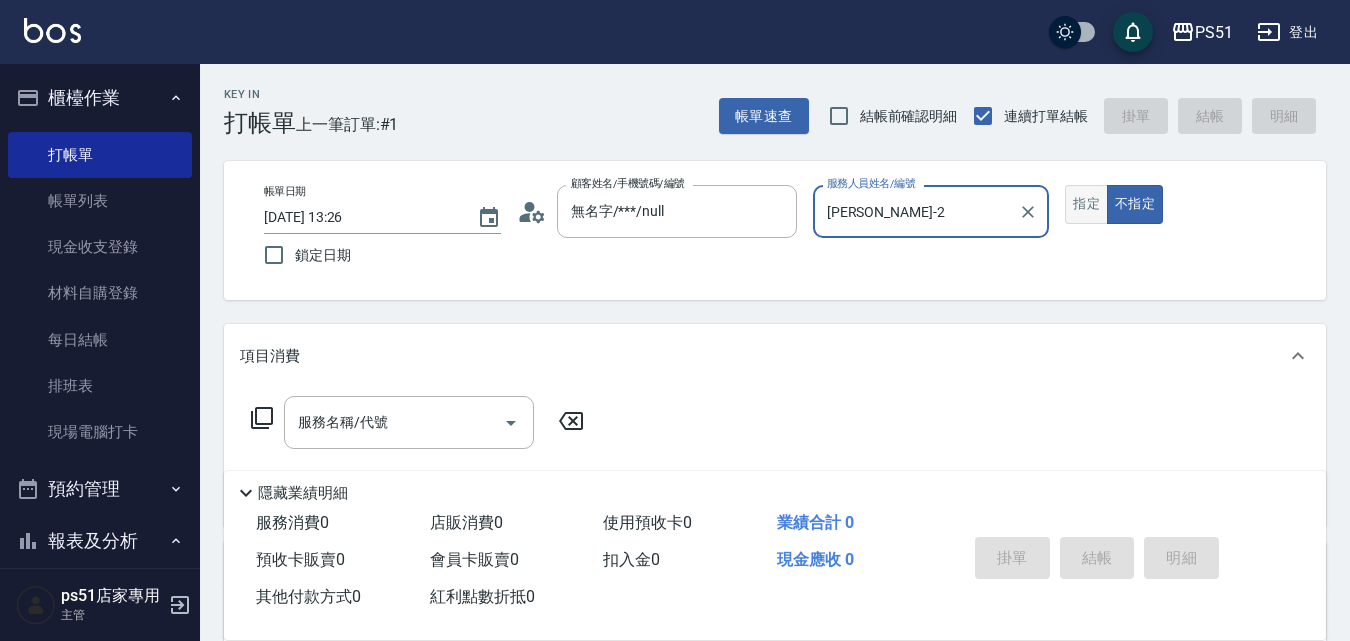 click on "指定" at bounding box center (1086, 204) 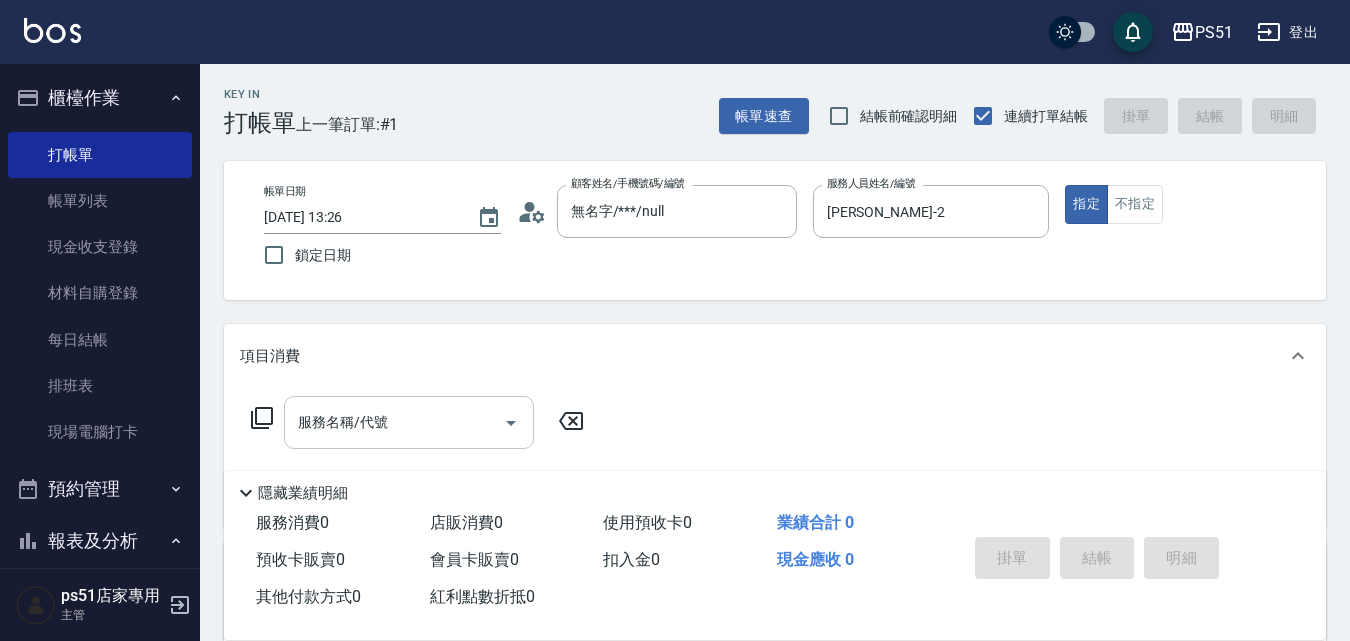click on "服務名稱/代號" at bounding box center (394, 422) 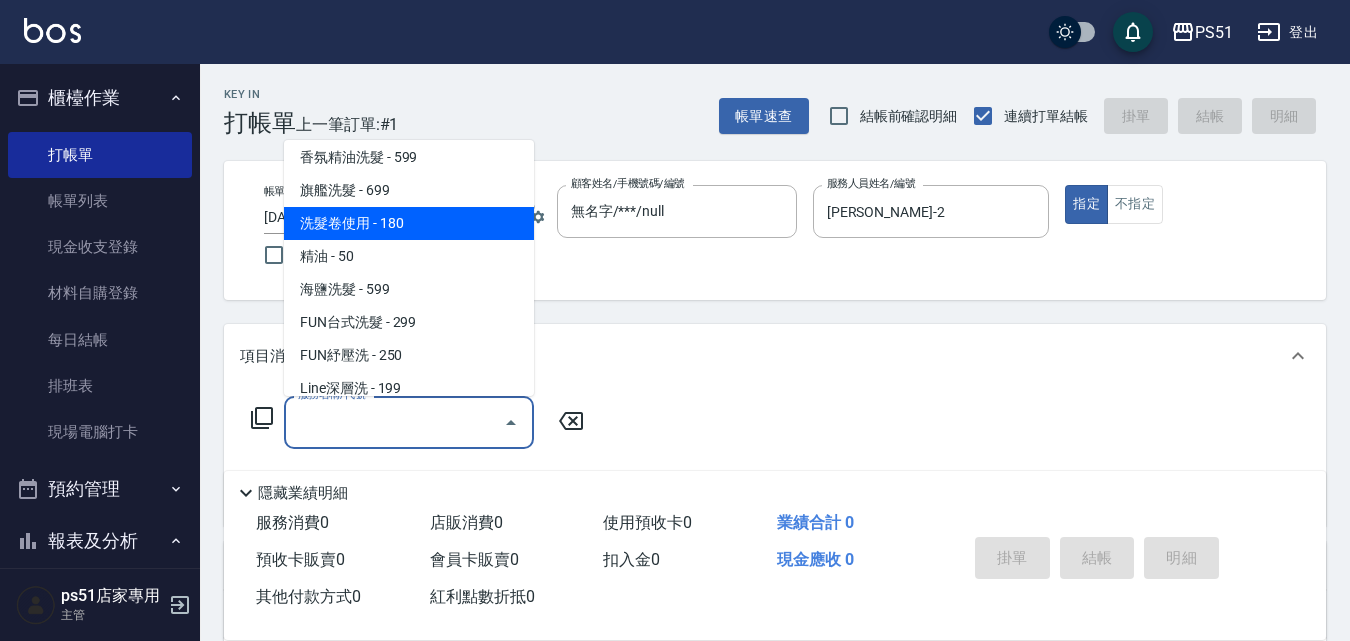 scroll, scrollTop: 467, scrollLeft: 0, axis: vertical 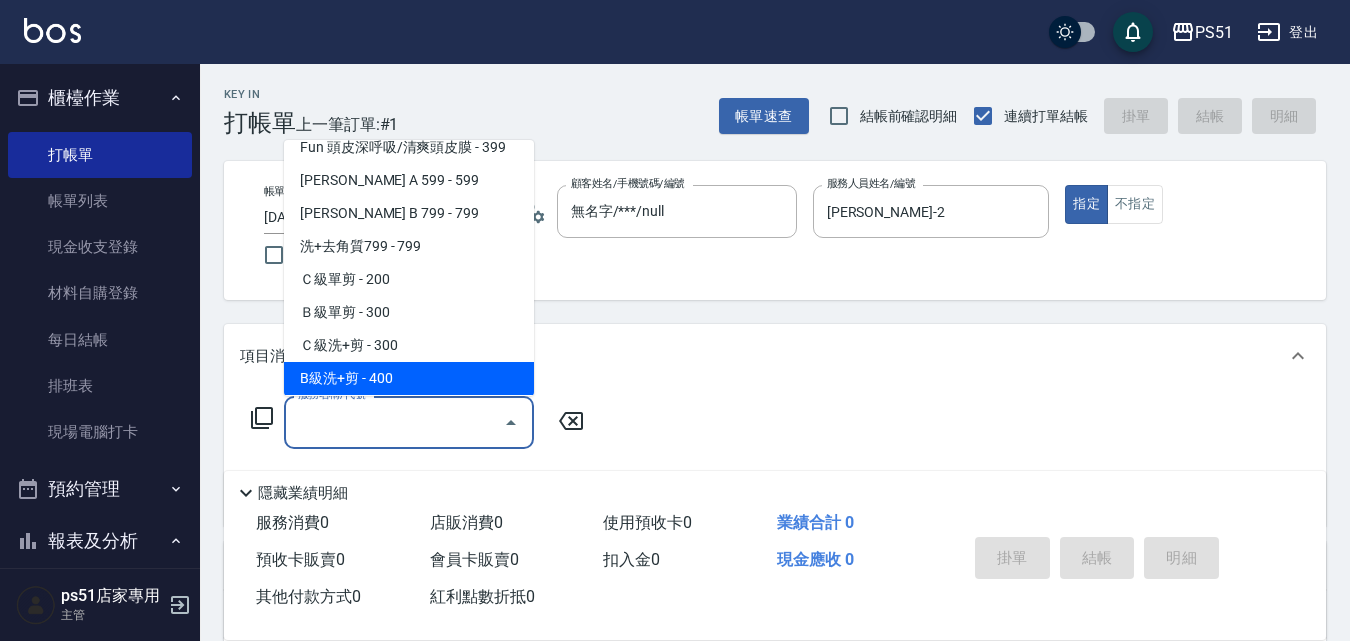 click on "B級洗+剪 - 400" at bounding box center (409, 378) 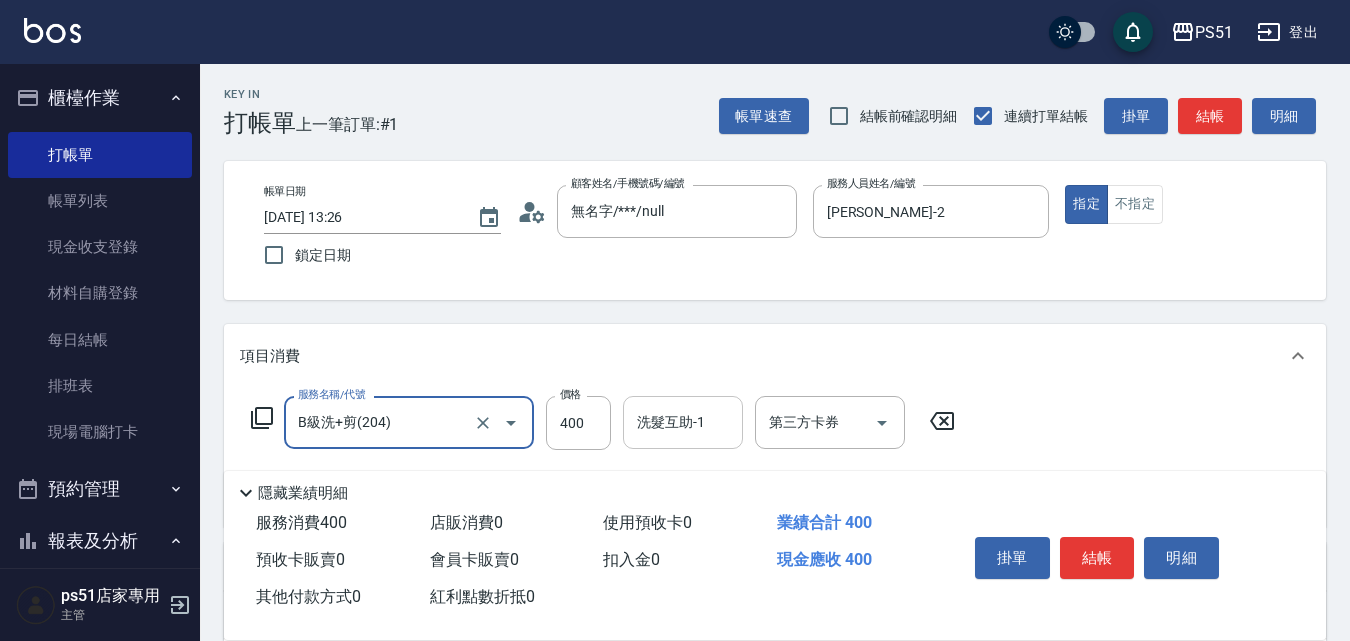 click on "洗髮互助-1" at bounding box center (683, 422) 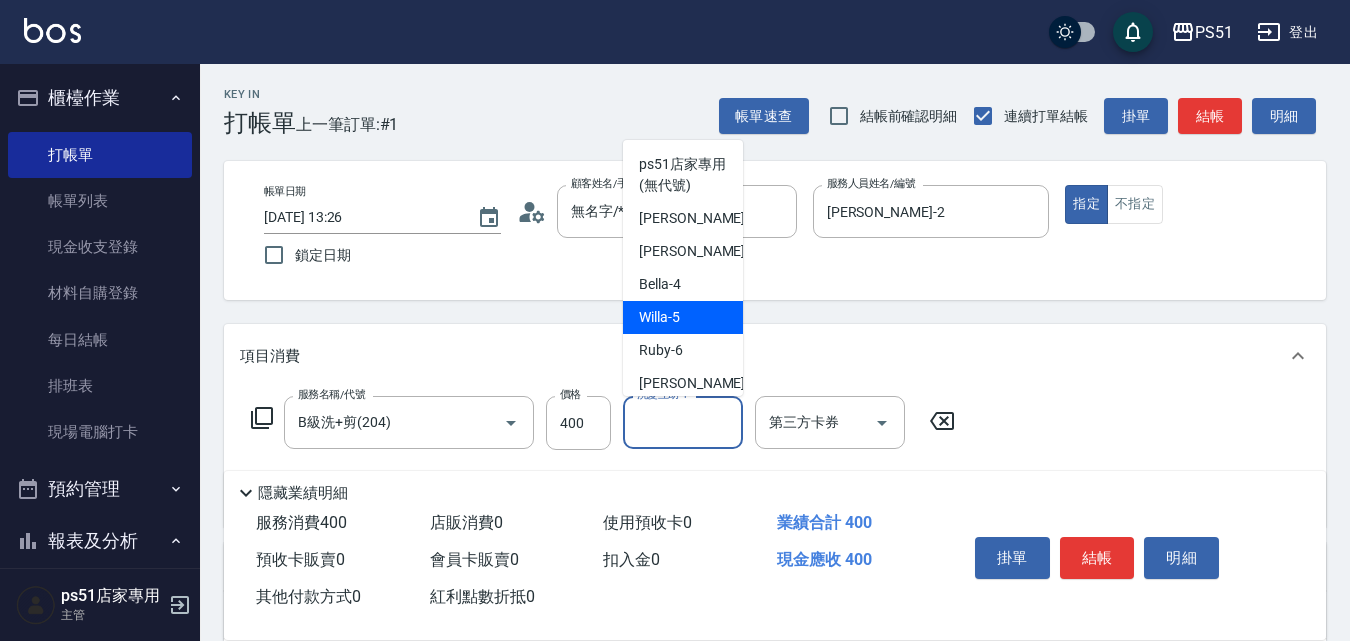 scroll, scrollTop: 233, scrollLeft: 0, axis: vertical 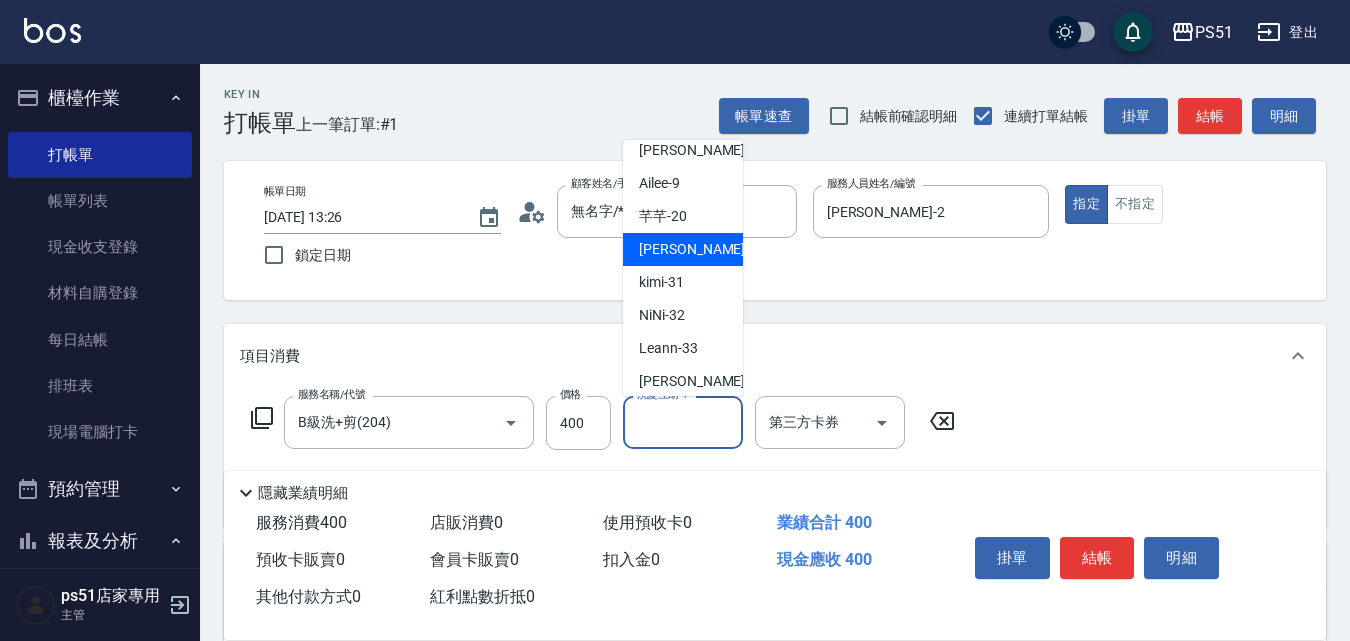 click on "[PERSON_NAME] -23" at bounding box center (683, 249) 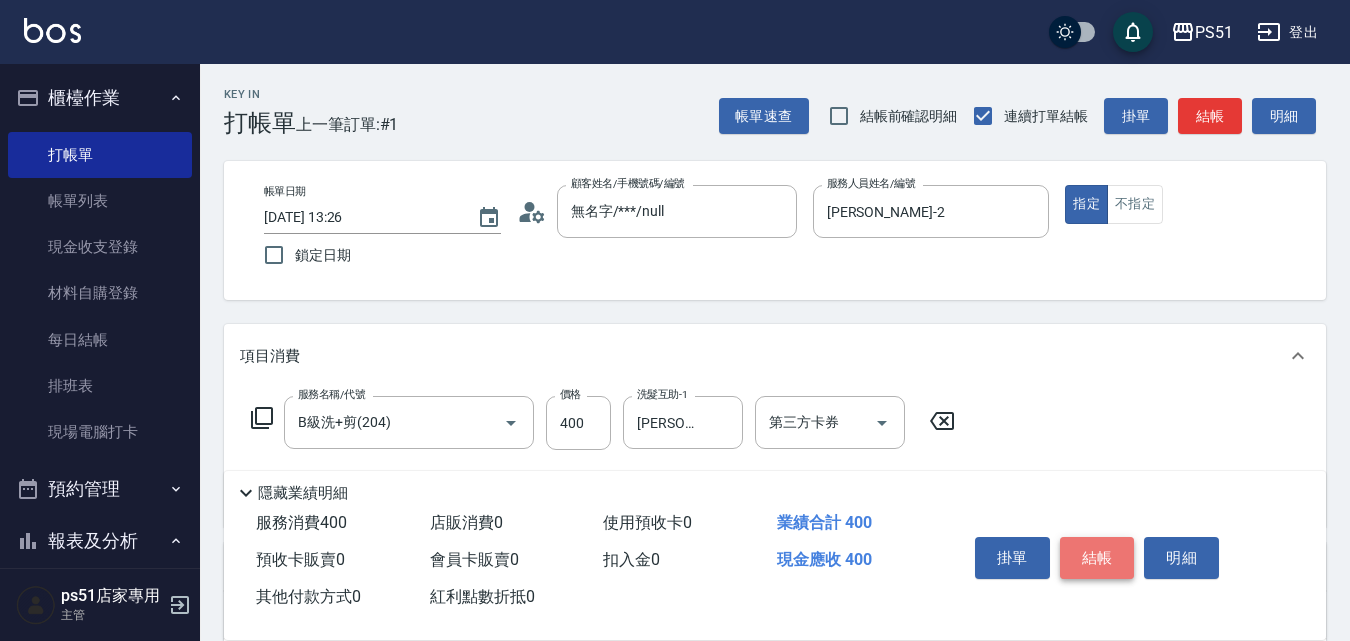 click on "結帳" at bounding box center [1097, 558] 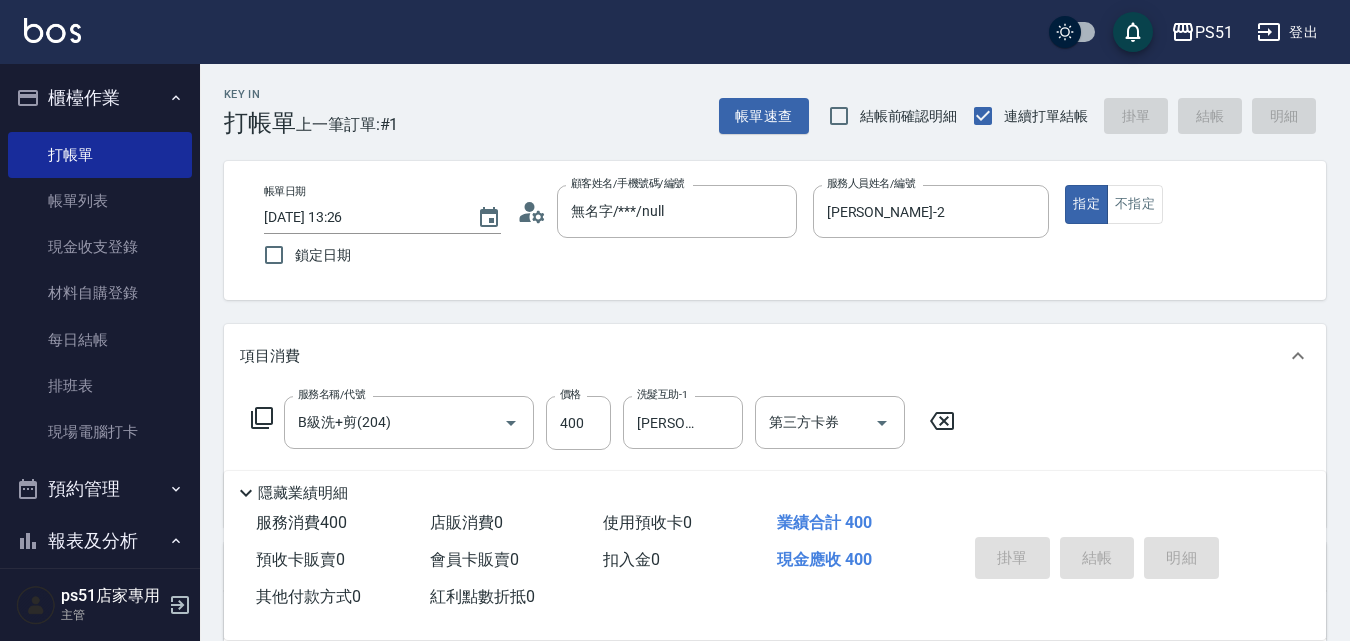 type 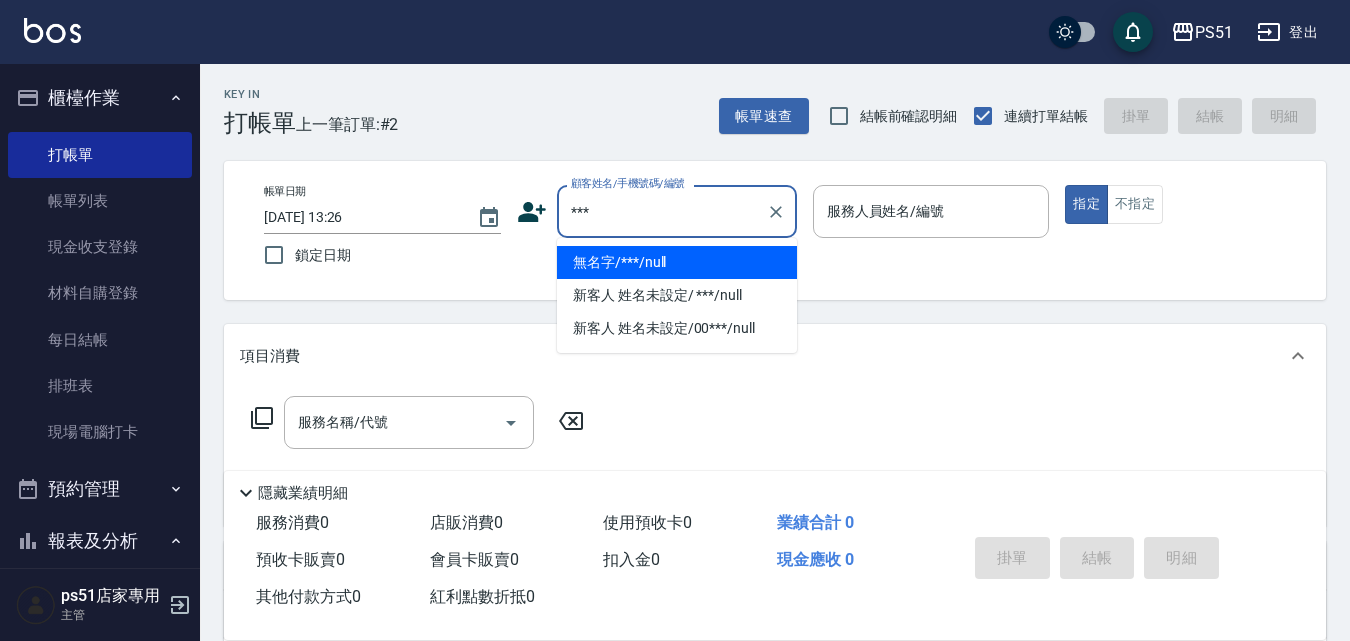 type on "無名字/***/null" 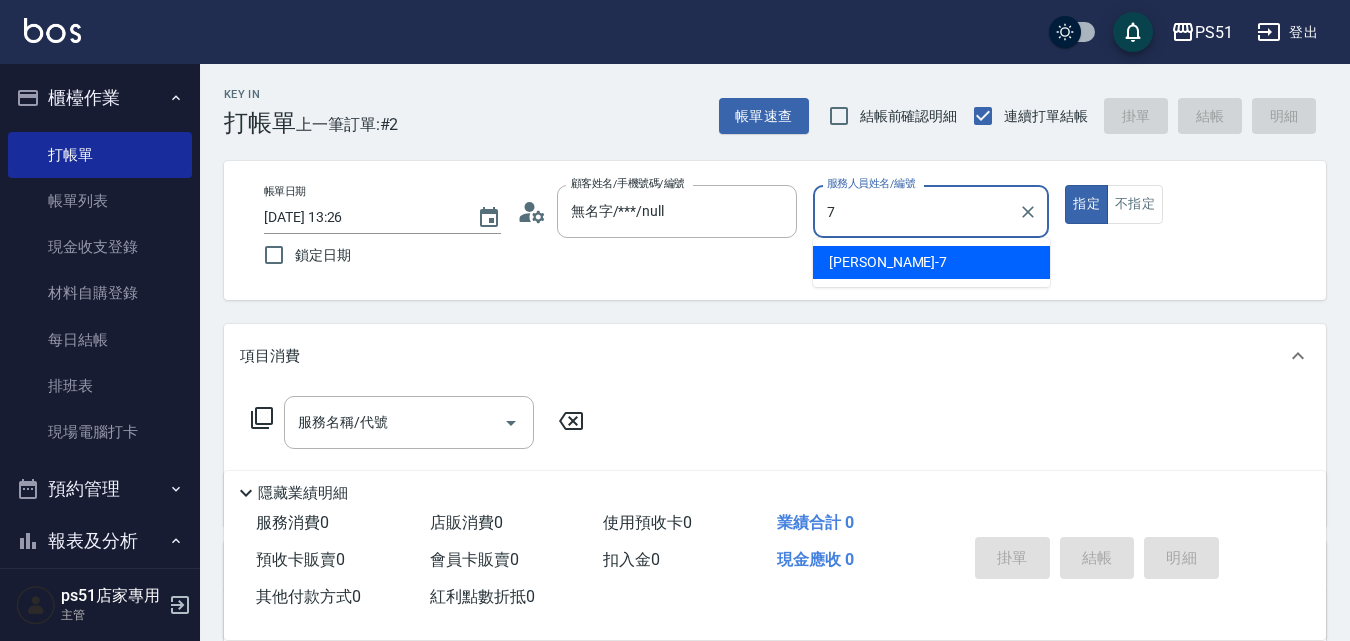 type on "7" 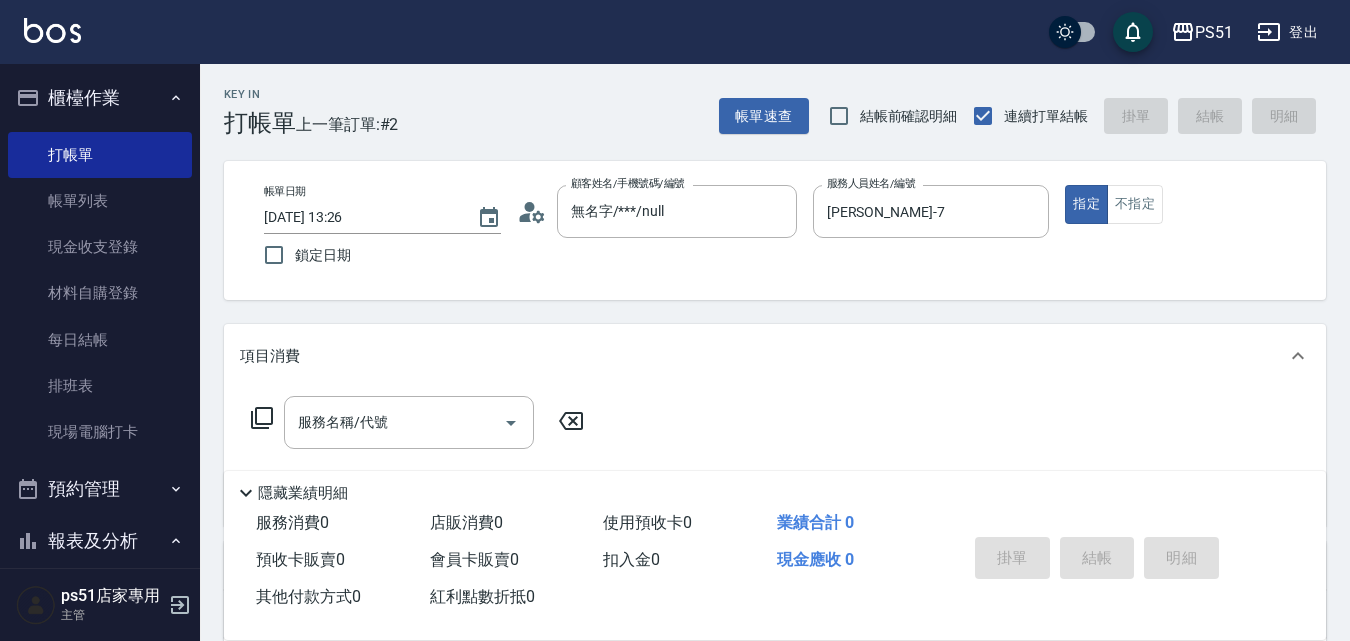 click on "指定 不指定" at bounding box center [1183, 204] 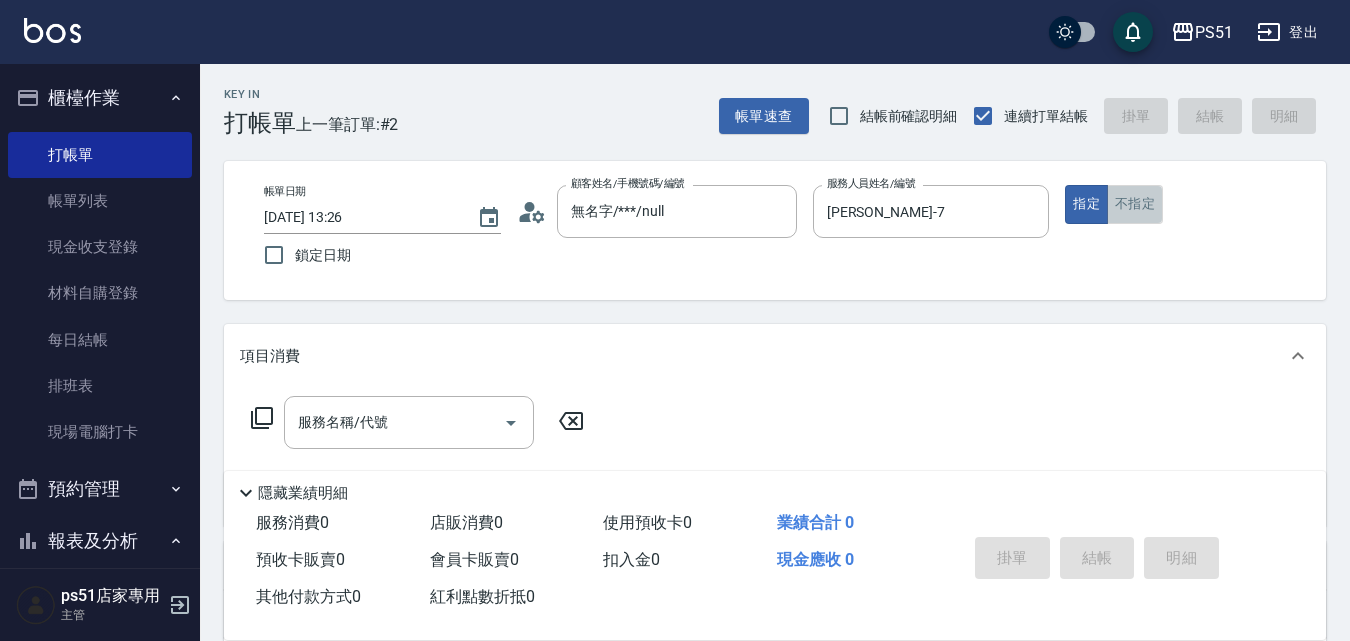 click on "不指定" at bounding box center (1135, 204) 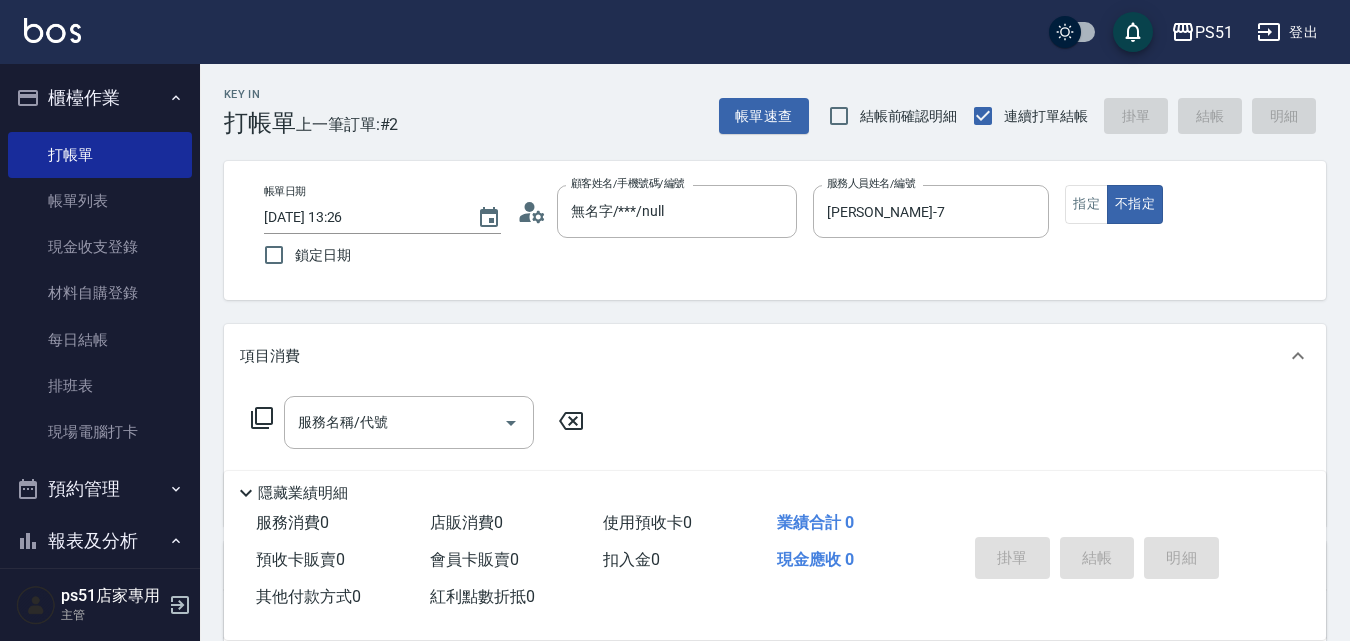 type on "false" 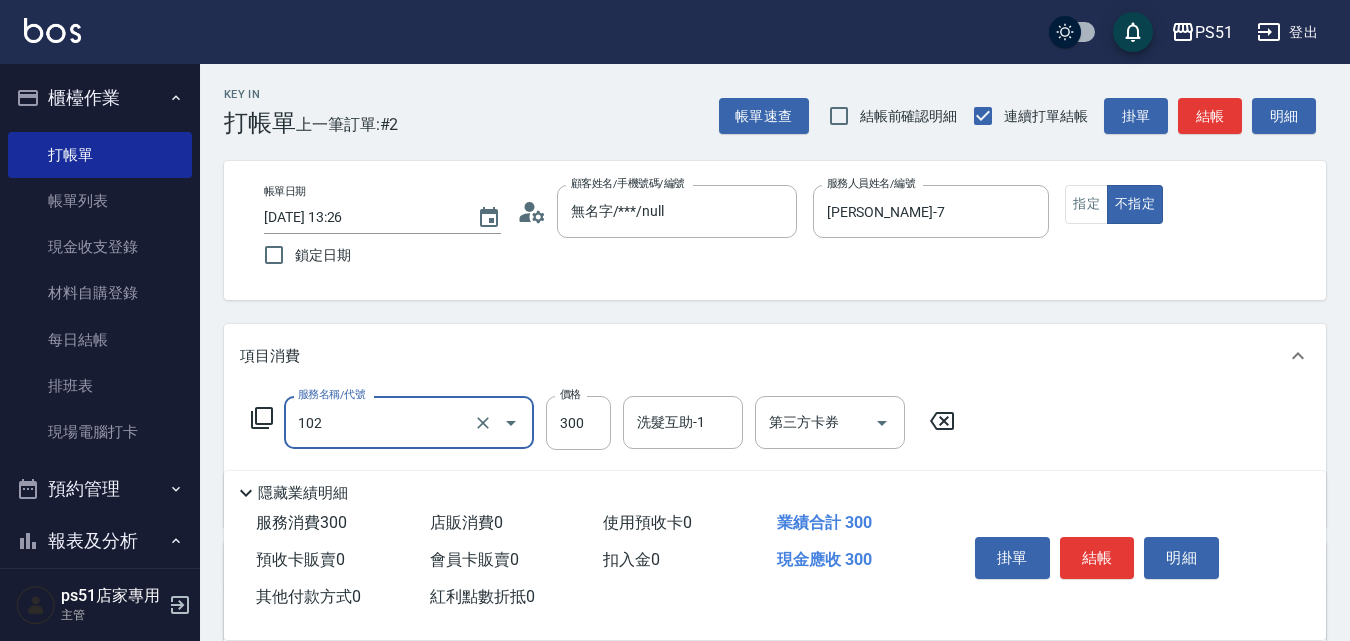 type on "精油洗髮(102)" 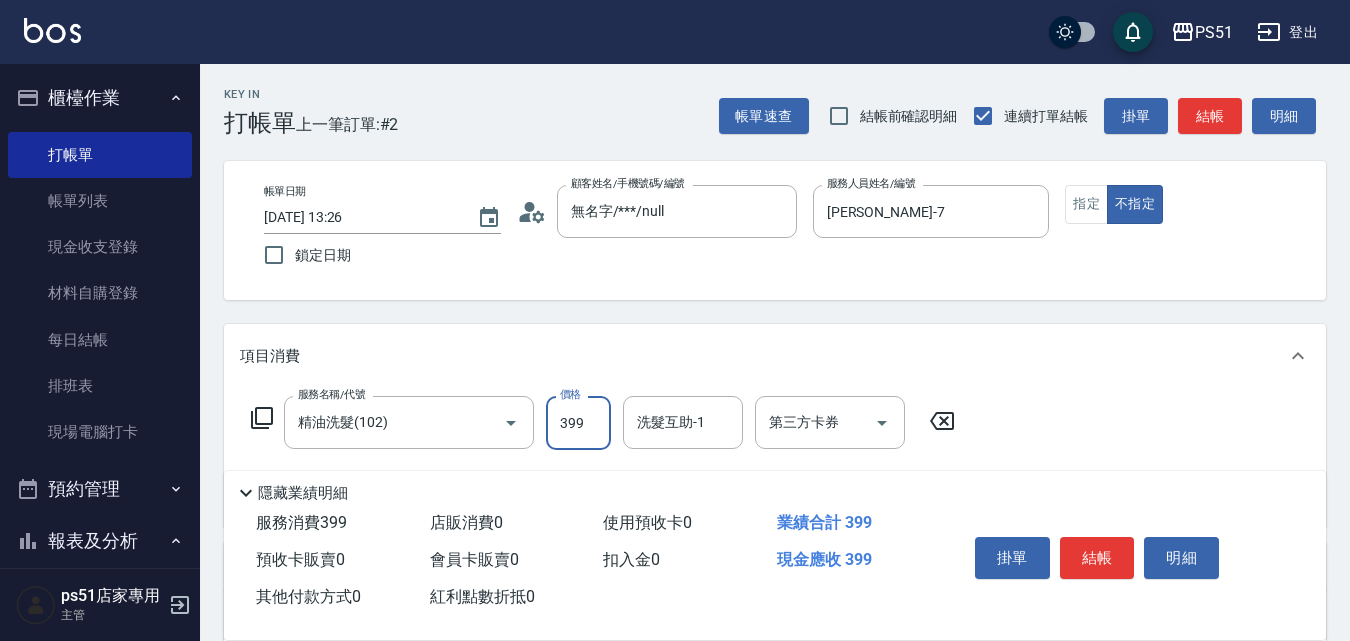 type on "399" 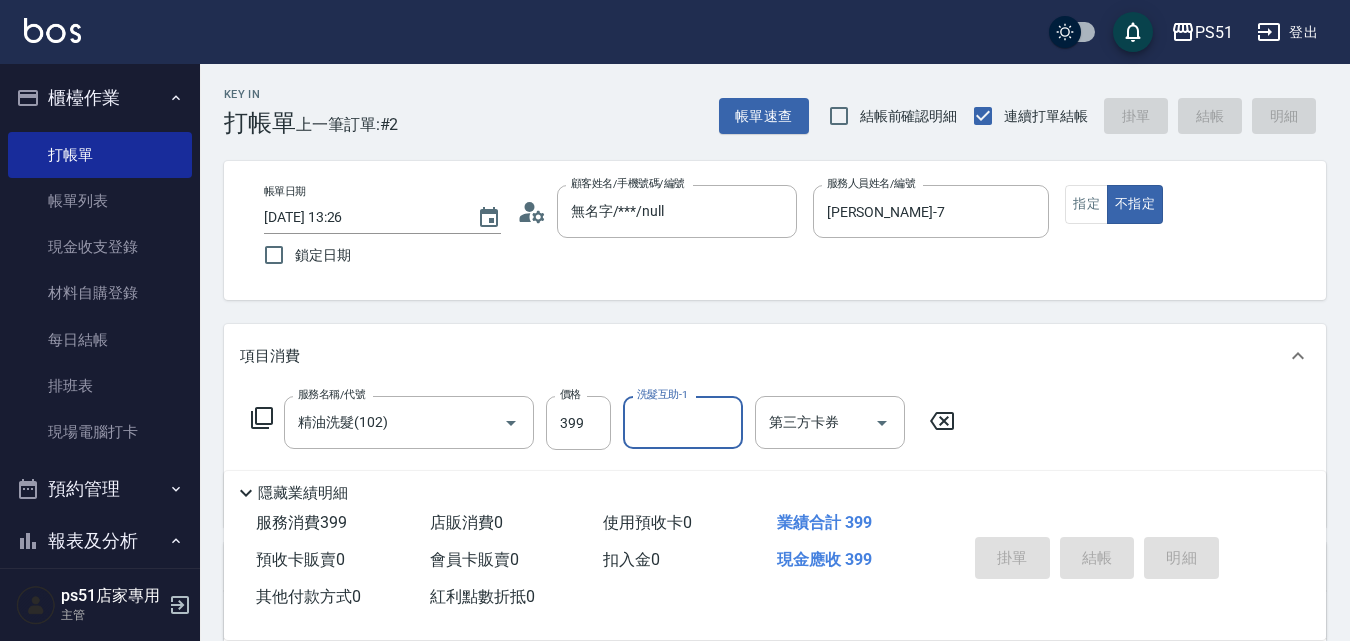 type on "[DATE] 13:54" 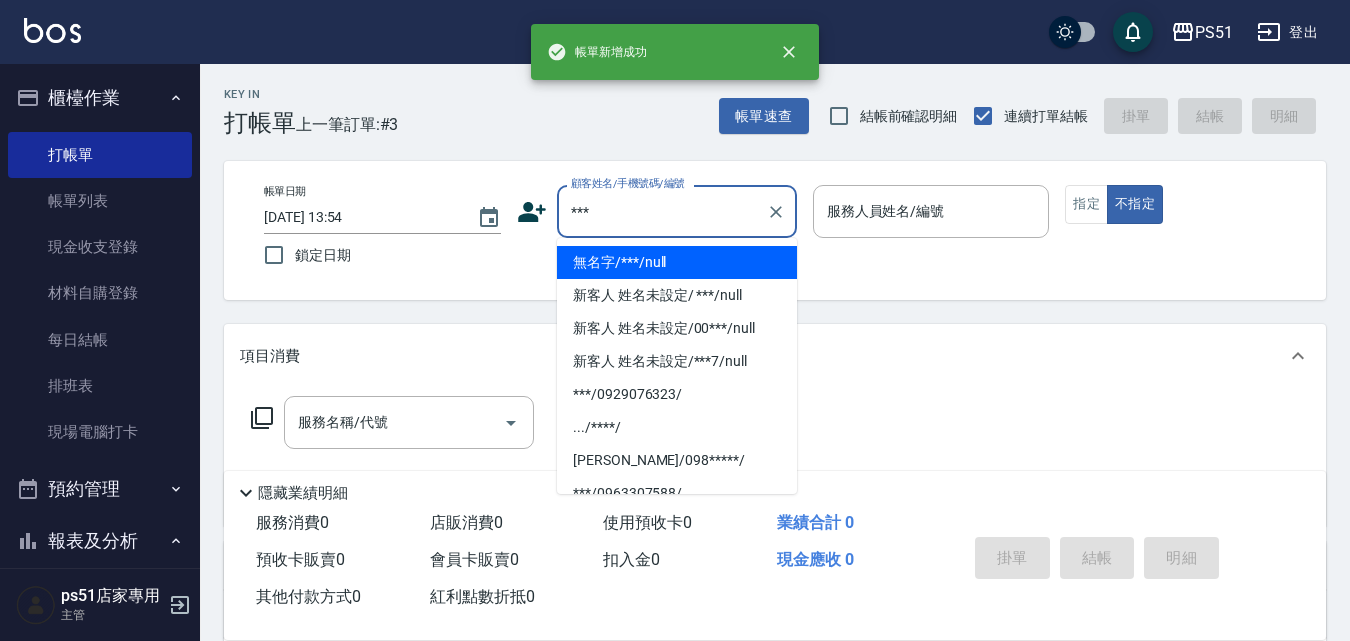 type on "無名字/***/null" 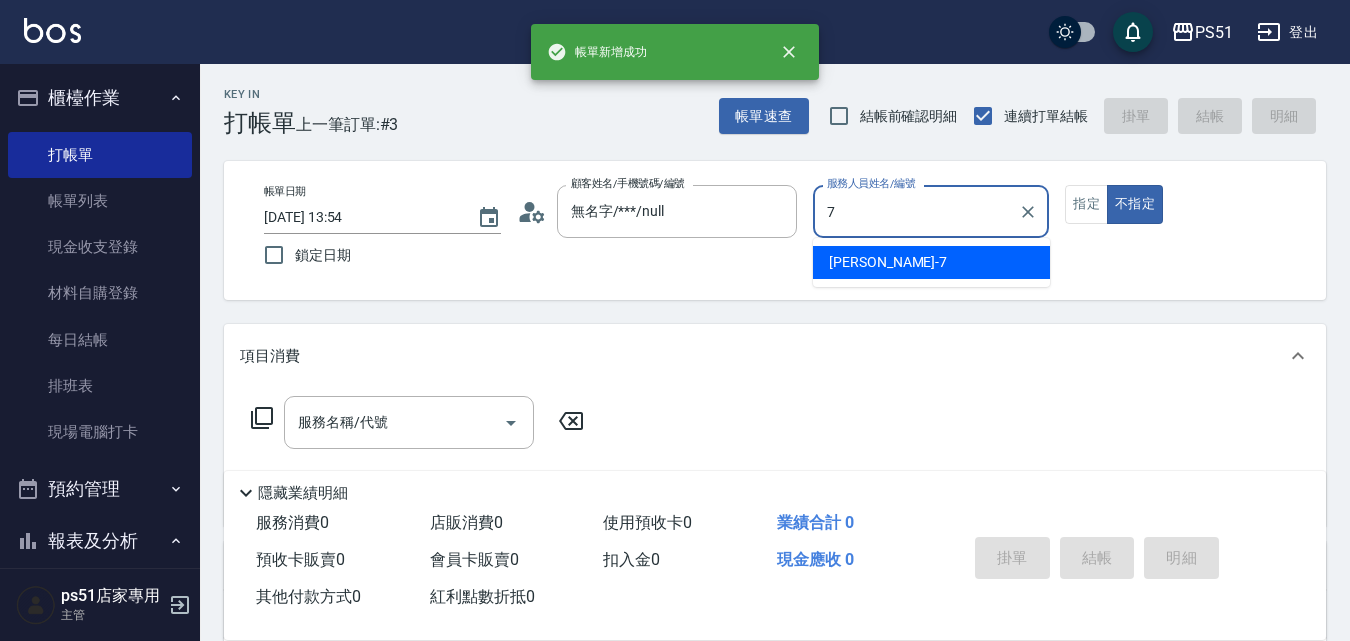 type on "[PERSON_NAME]-7" 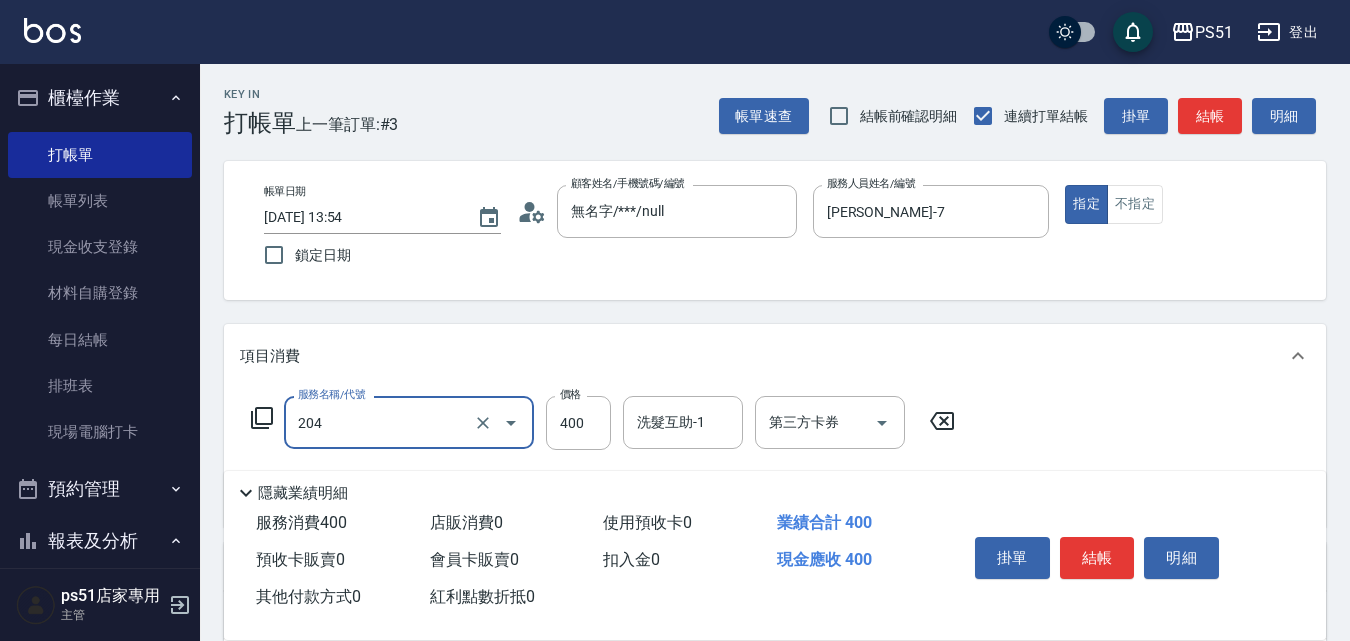 type on "B級洗+剪(204)" 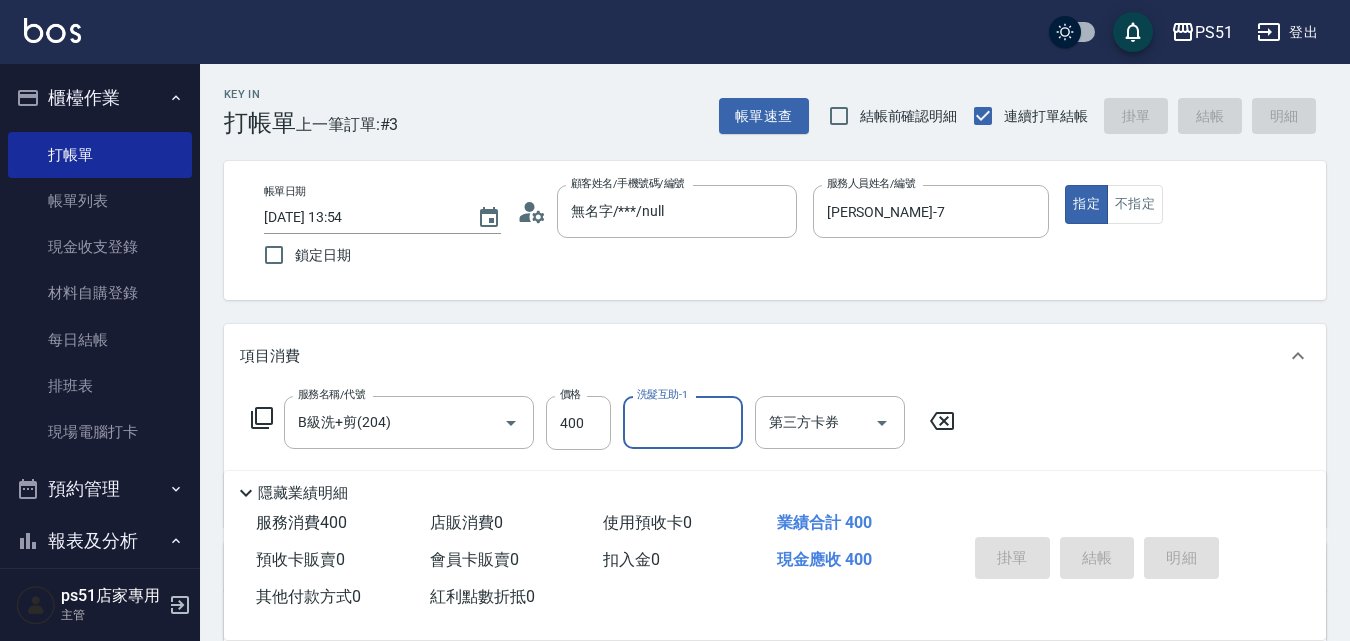 type 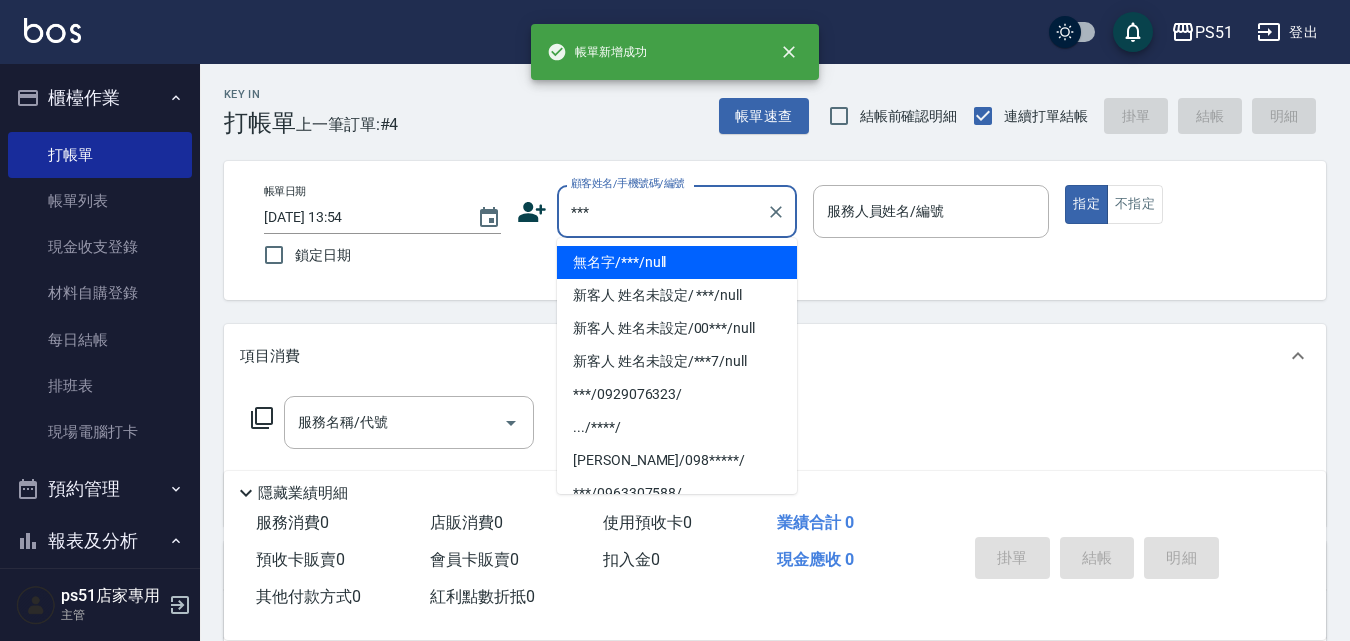 type on "無名字/***/null" 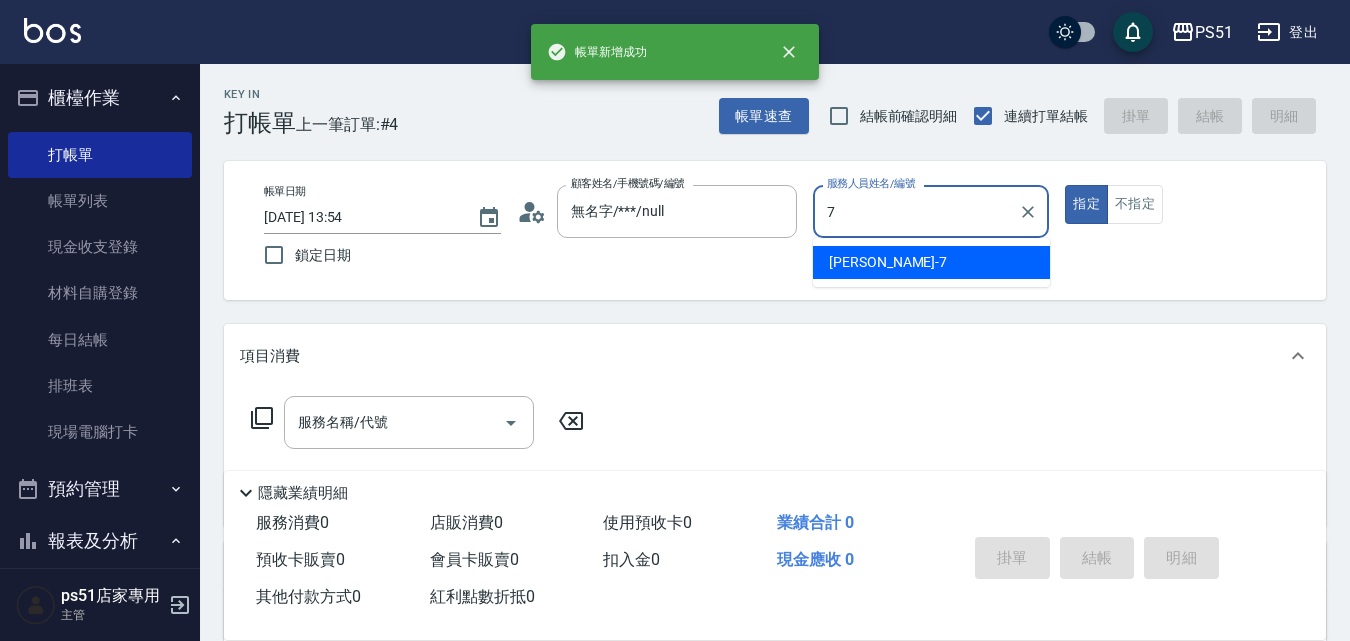 type on "[PERSON_NAME]-7" 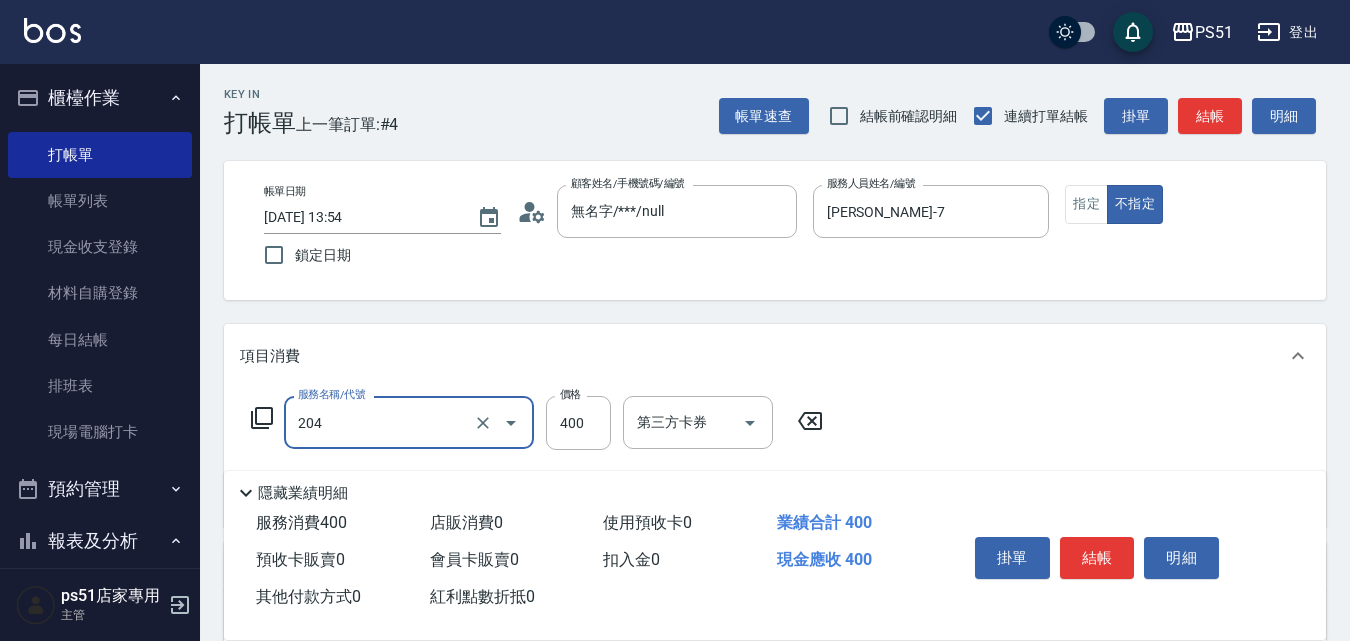 type on "B級洗+剪(204)" 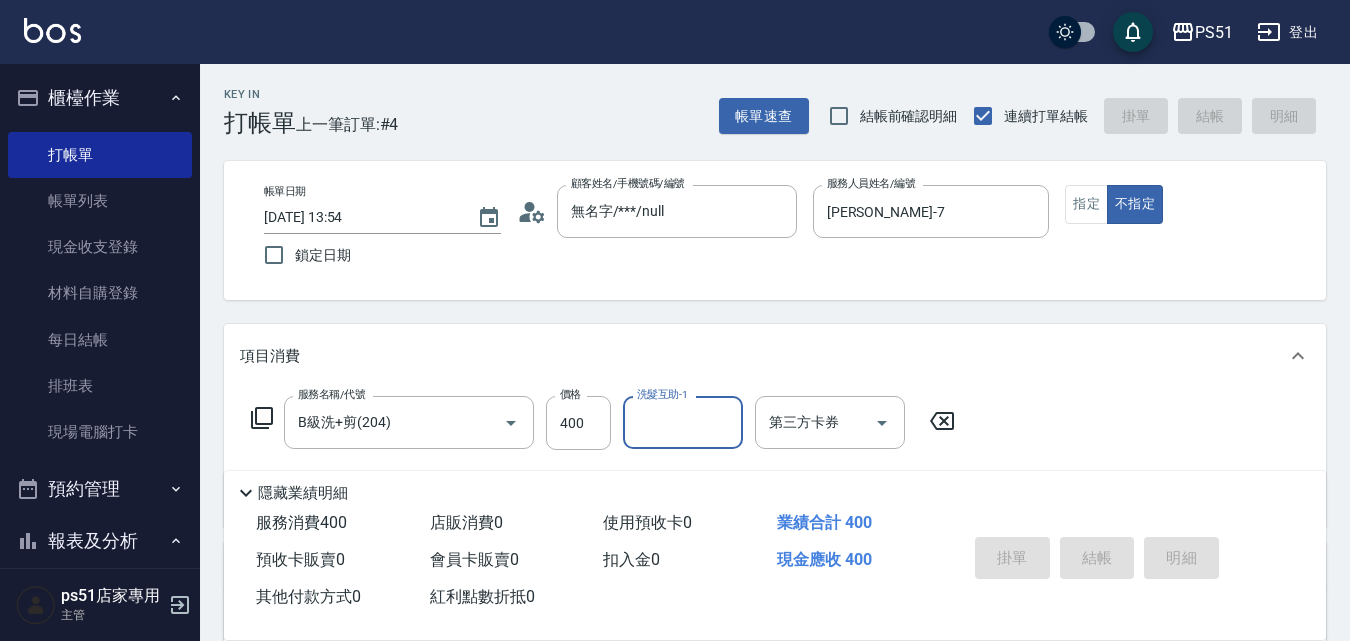 type 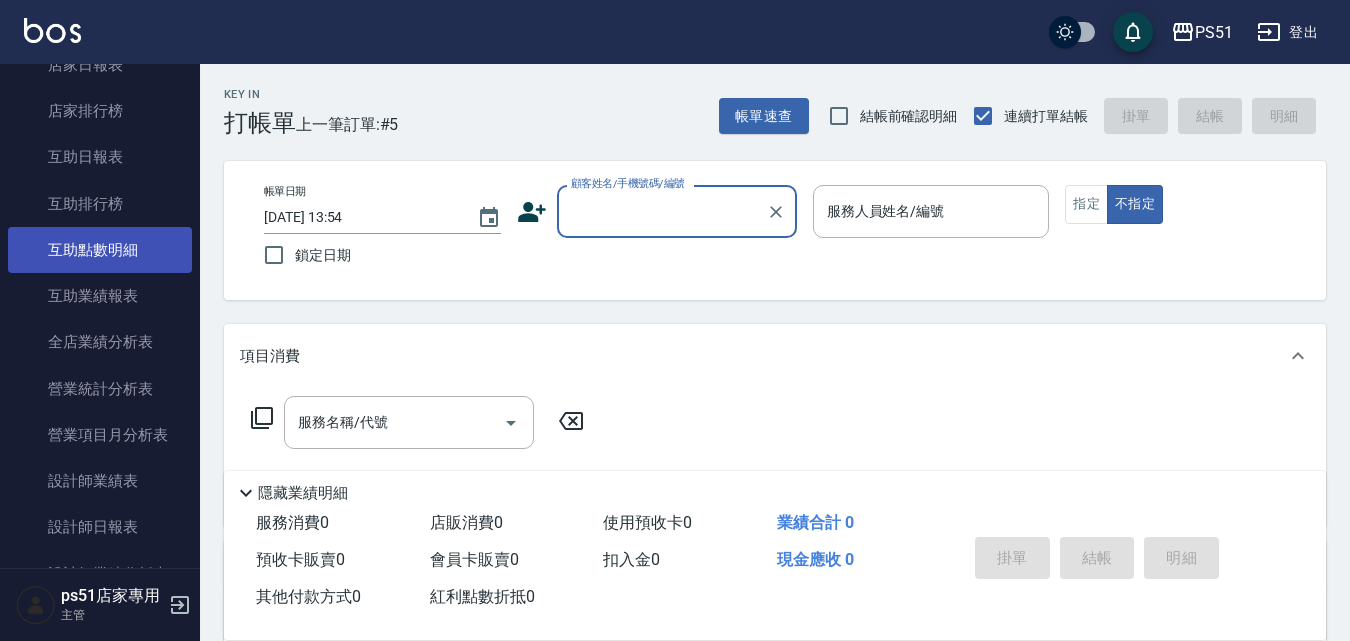 scroll, scrollTop: 700, scrollLeft: 0, axis: vertical 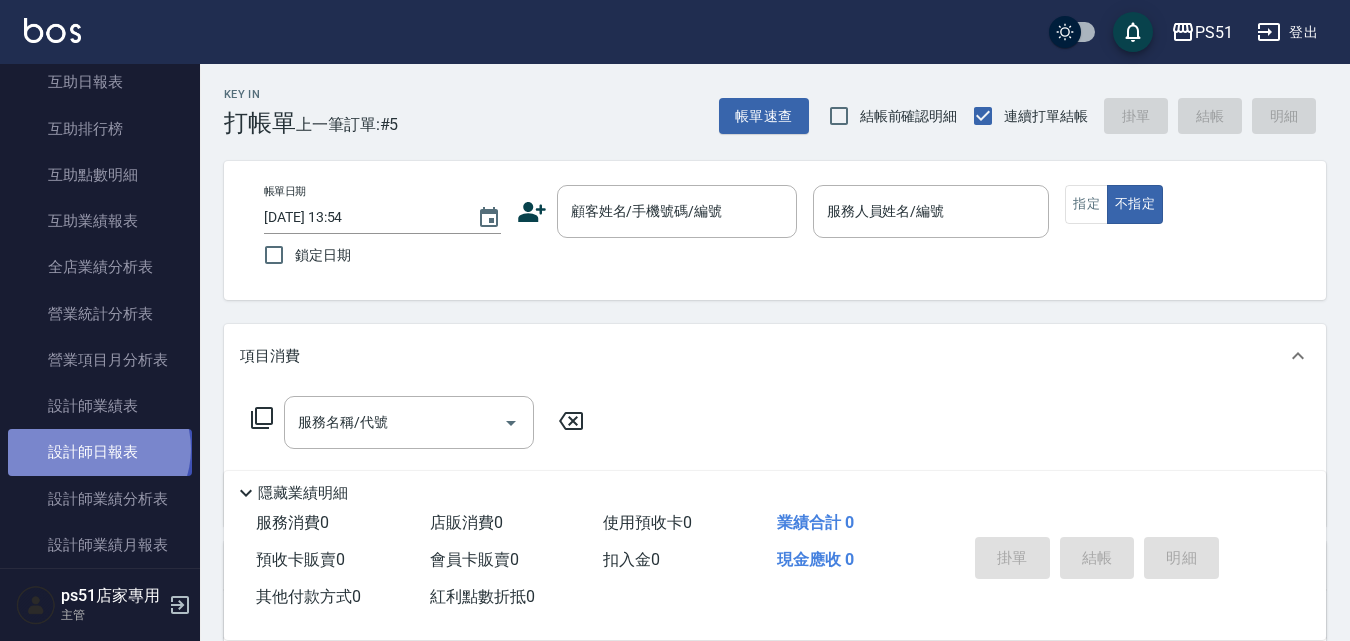 click on "設計師日報表" at bounding box center [100, 452] 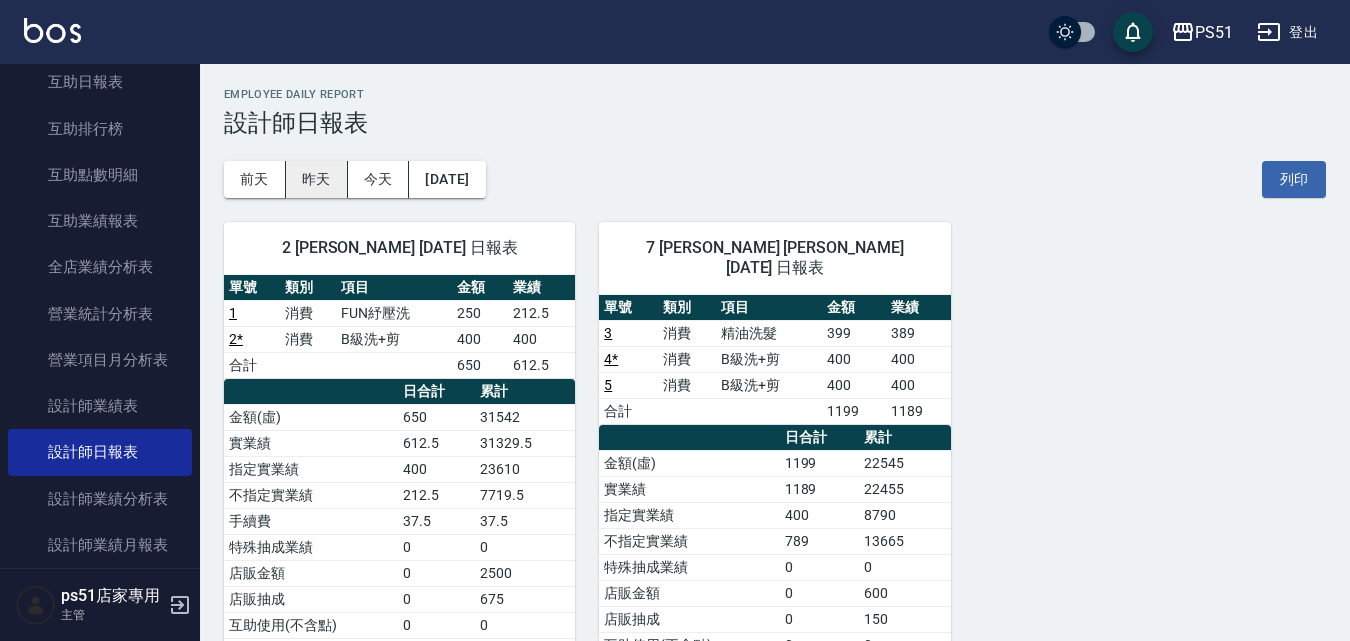 click on "昨天" at bounding box center [317, 179] 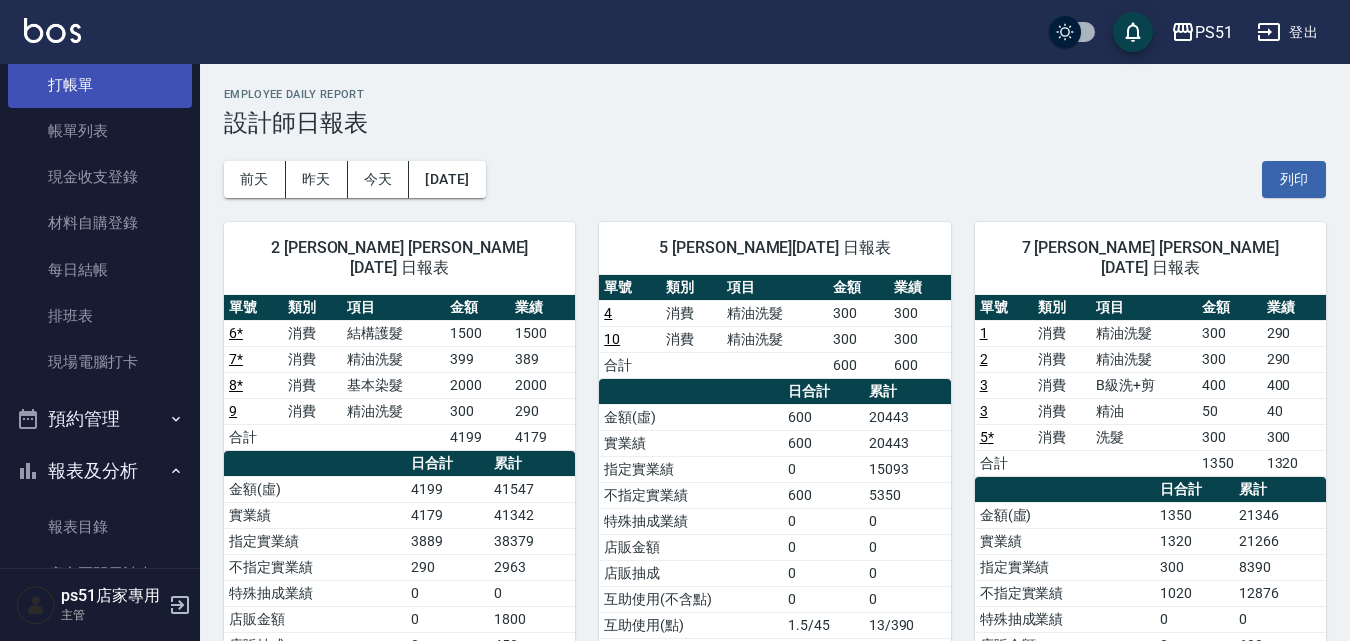 scroll, scrollTop: 0, scrollLeft: 0, axis: both 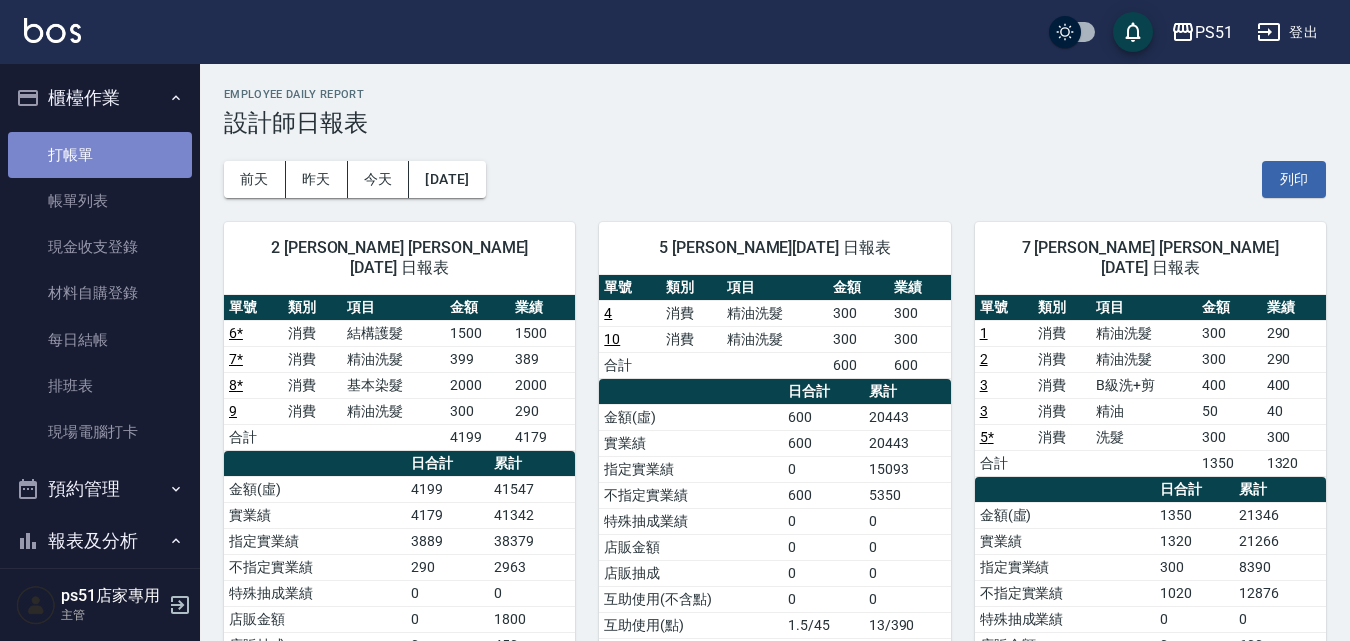 click on "打帳單" at bounding box center (100, 155) 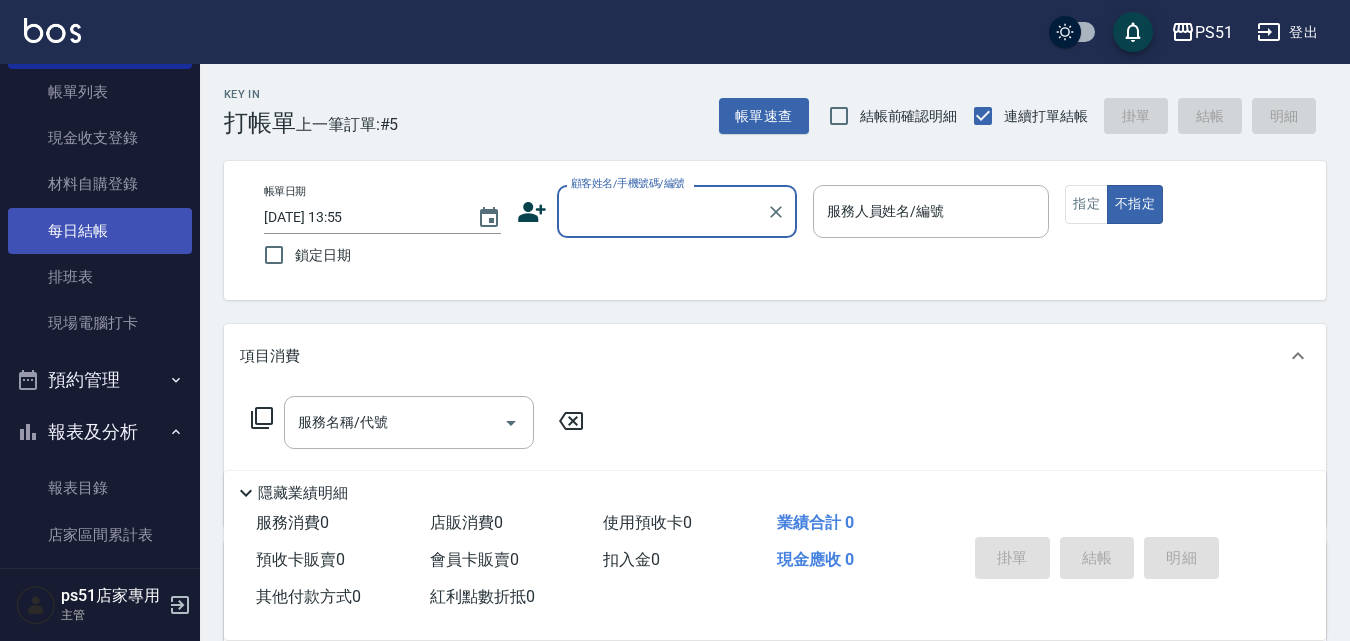 scroll, scrollTop: 0, scrollLeft: 0, axis: both 